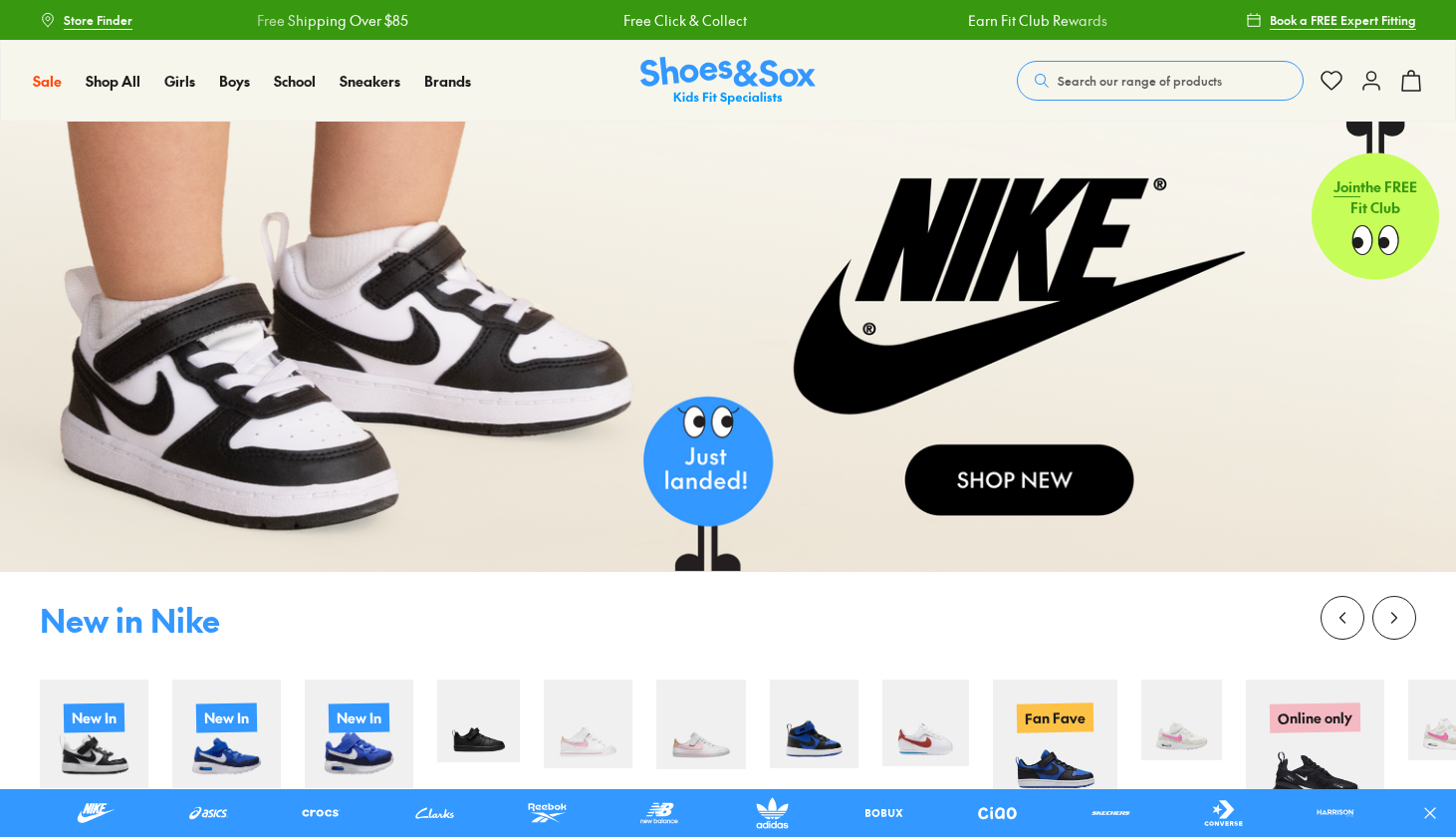 scroll, scrollTop: 0, scrollLeft: 0, axis: both 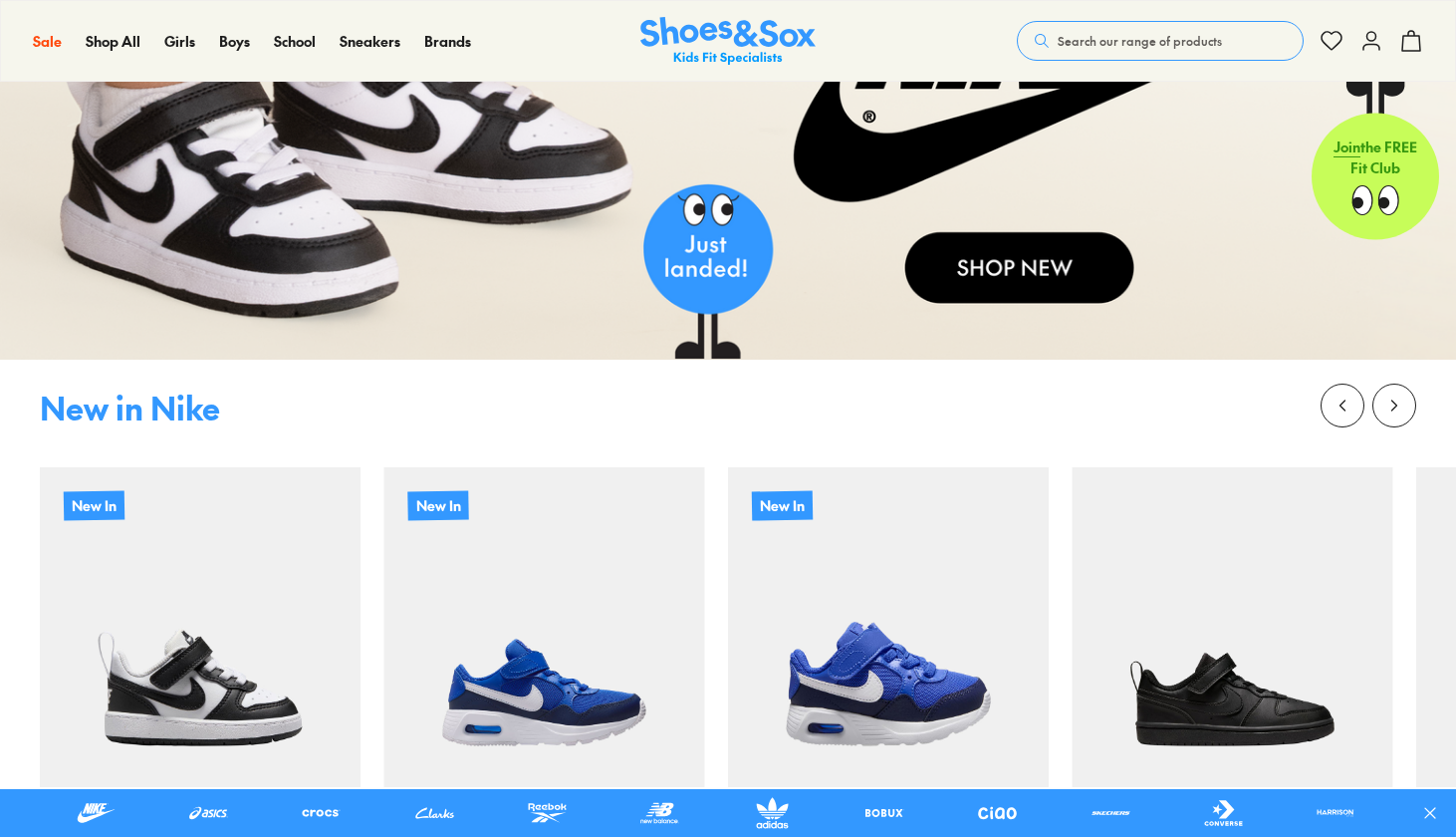 click at bounding box center (728, 135) 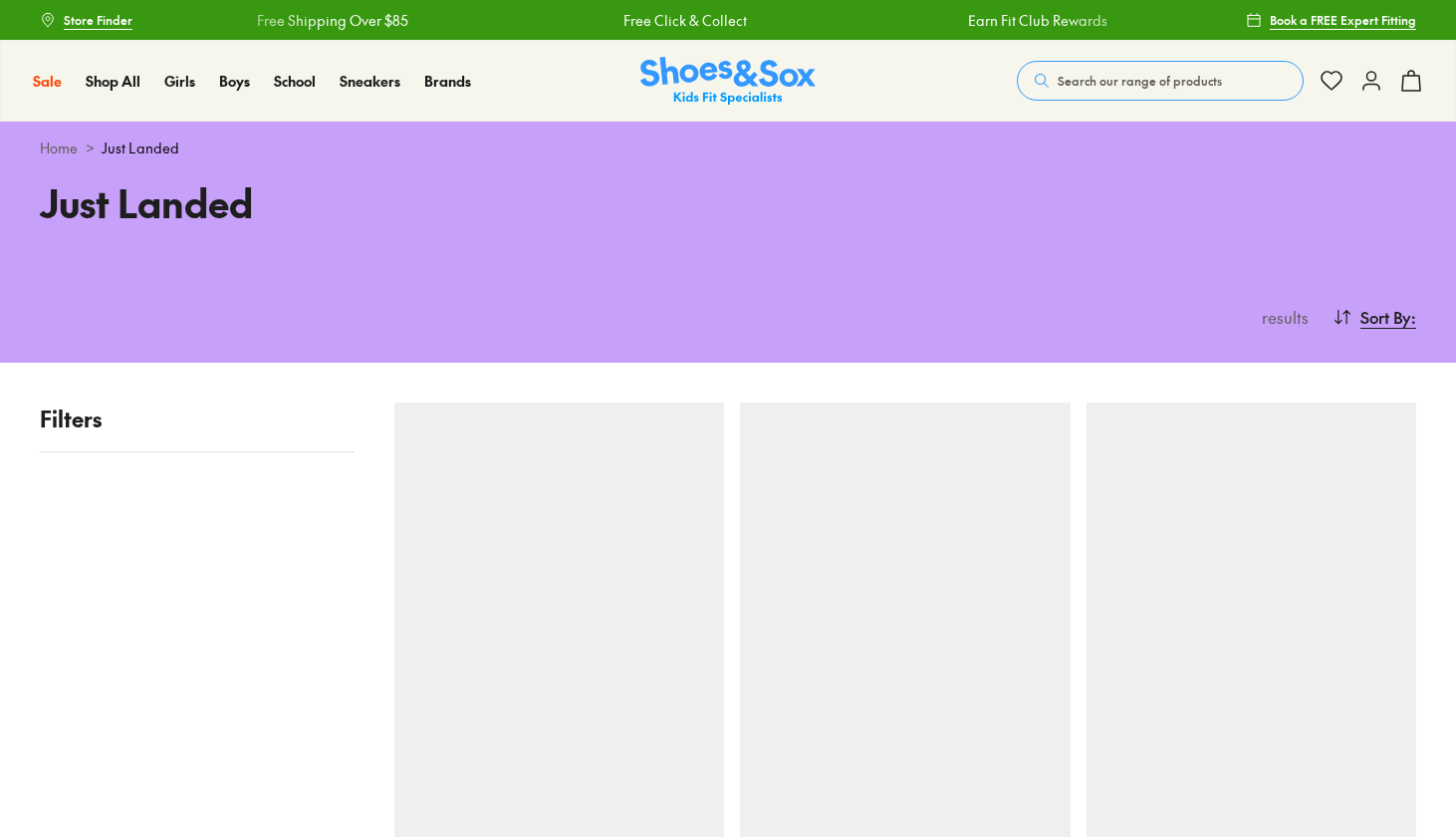 scroll, scrollTop: 340, scrollLeft: 0, axis: vertical 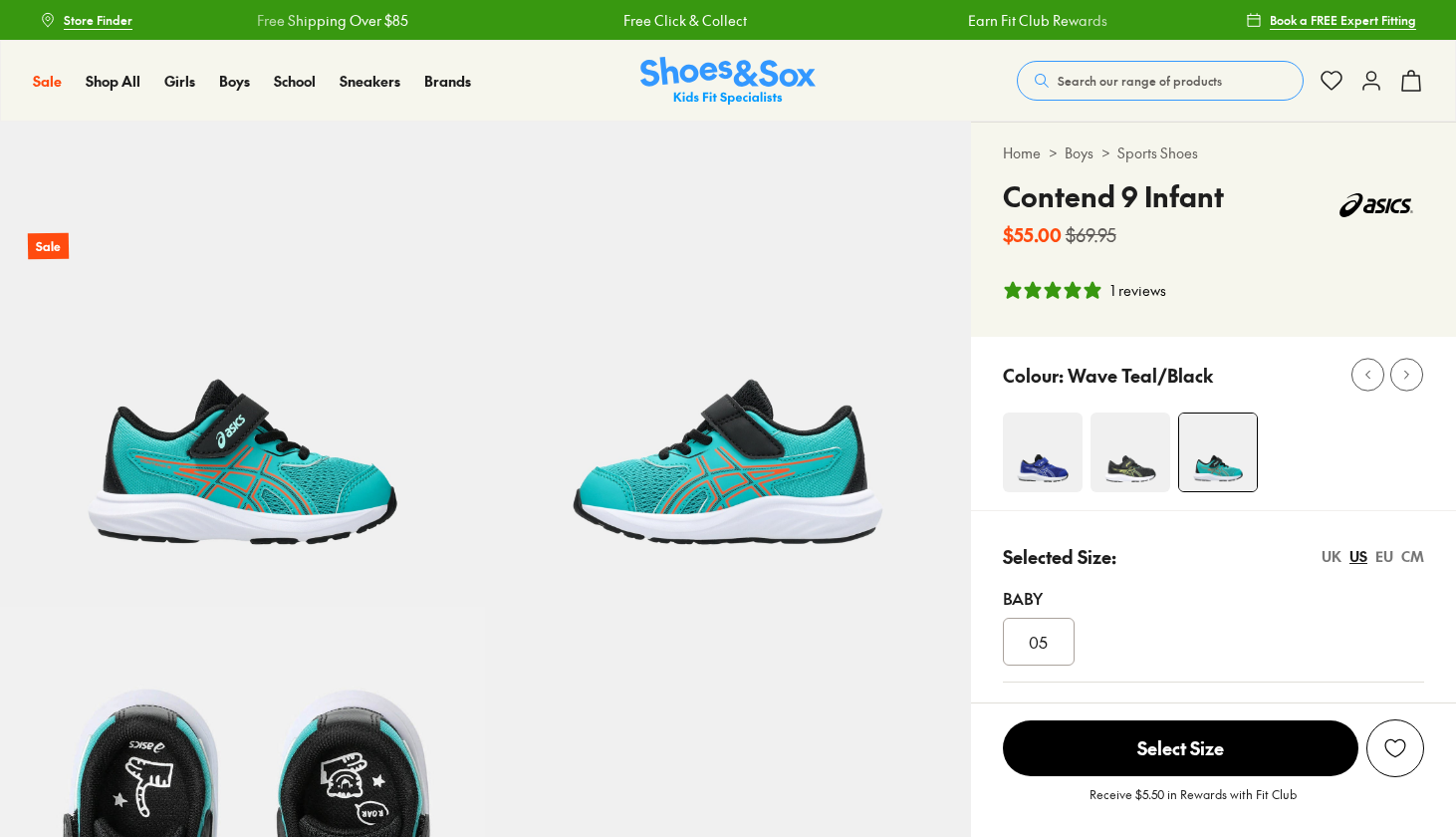 select on "*" 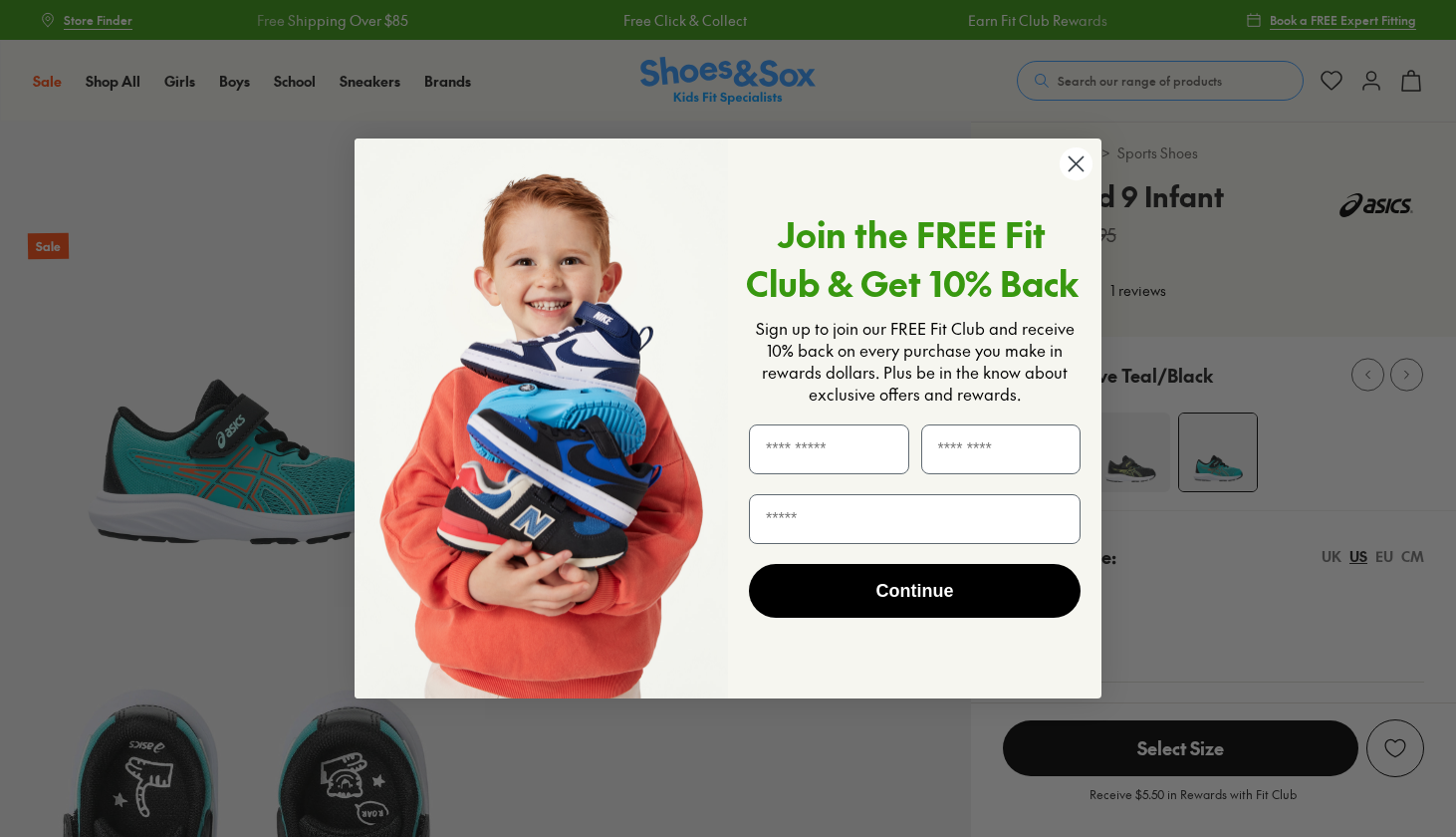 scroll, scrollTop: 0, scrollLeft: 0, axis: both 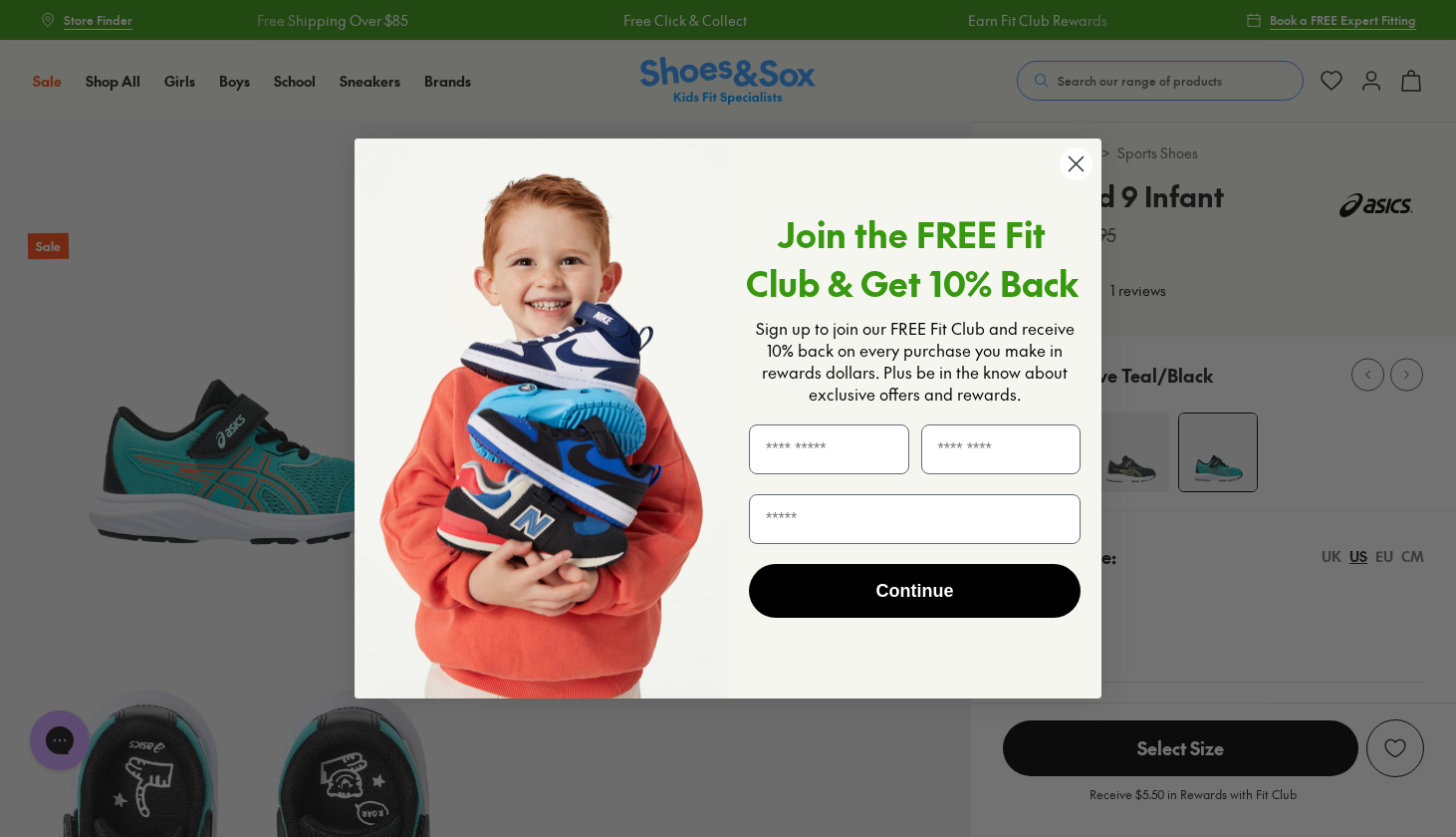 click on "Join the FREE Fit Club & Get 10% Back Sign up to join our FREE Fit Club and receive 10% back on every purchase you make in rewards dollars. Plus be in the know about exclusive offers and rewards. Continue ******" at bounding box center [728, 418] 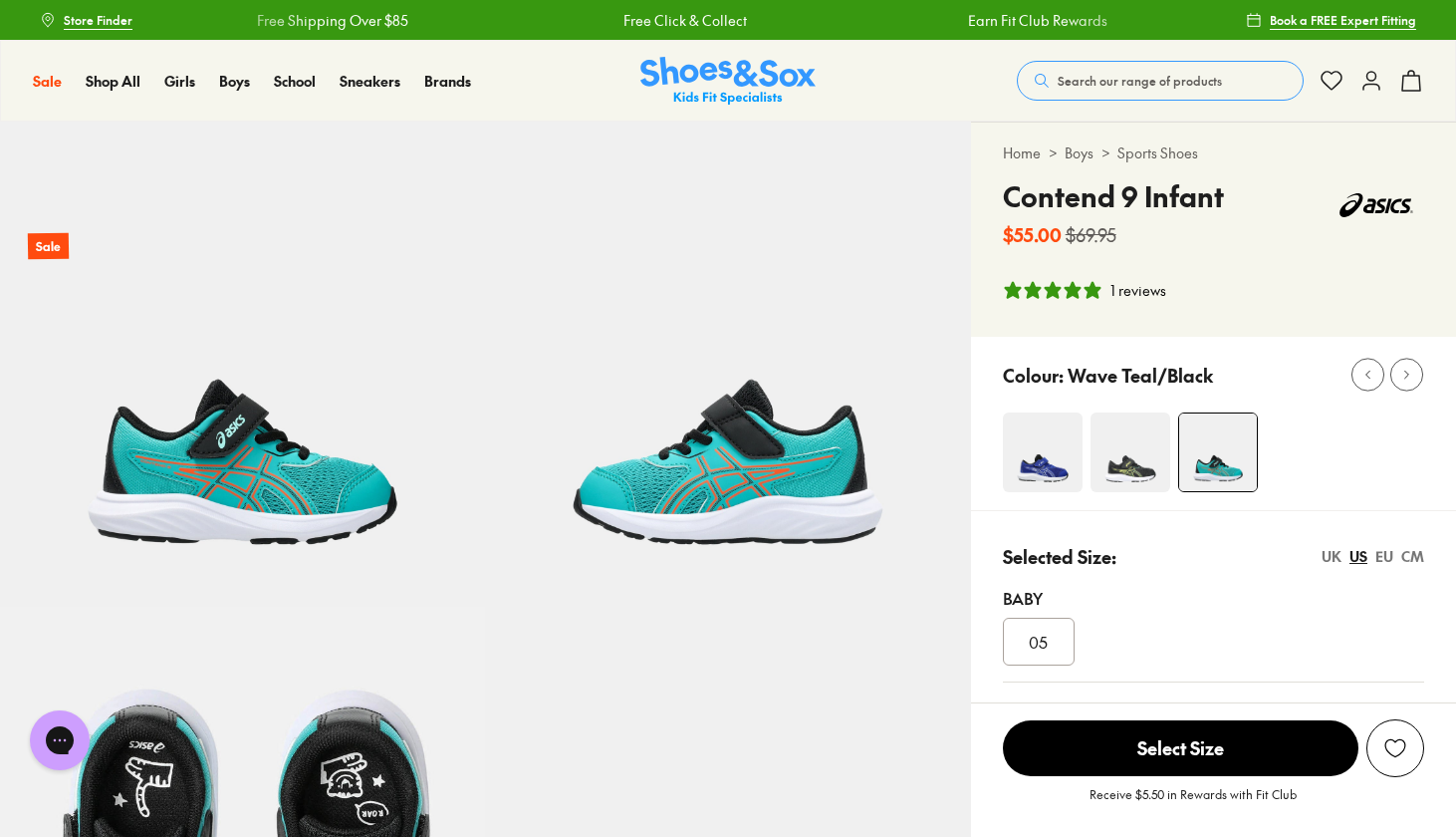 click at bounding box center (1043, 452) 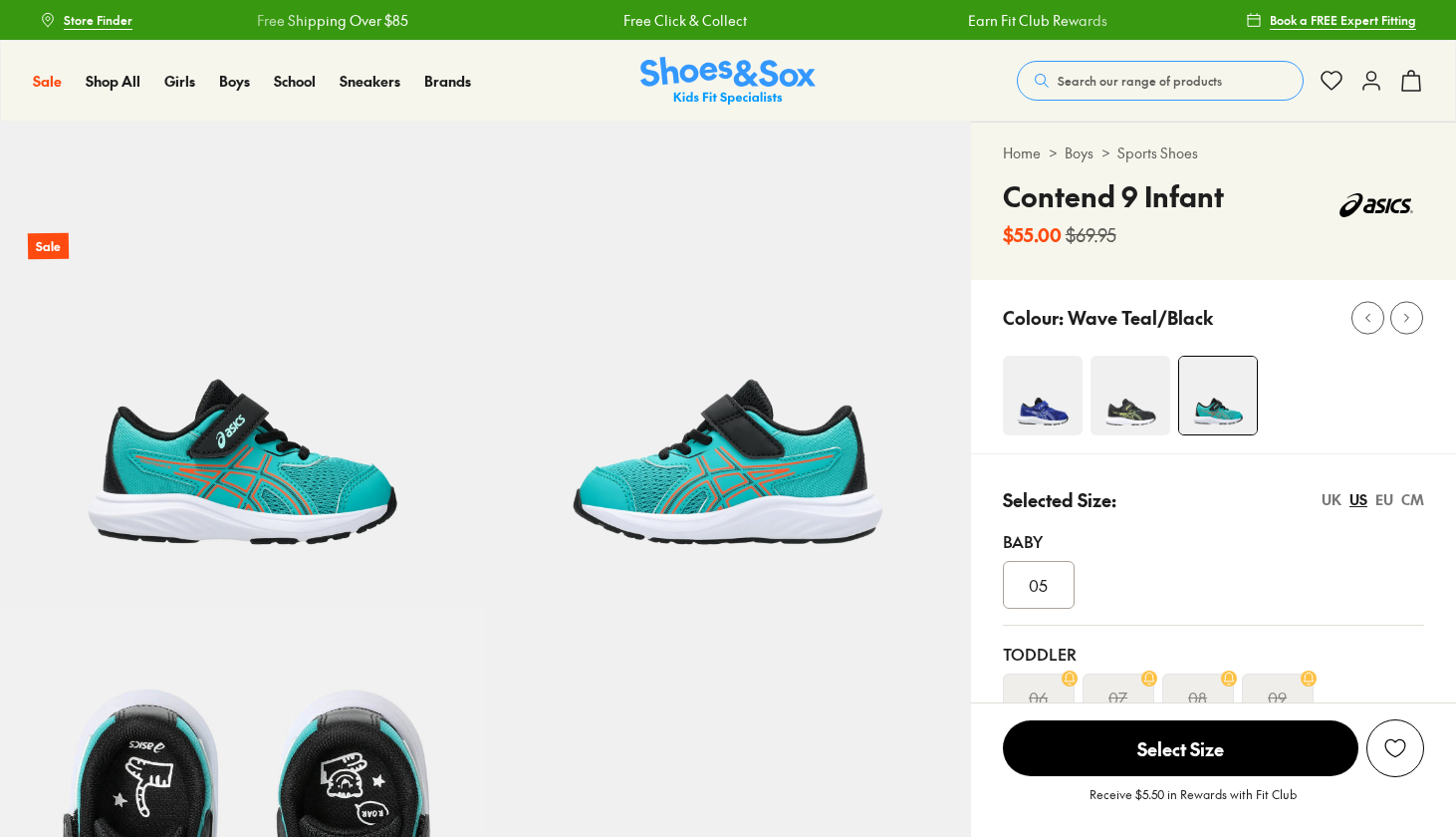 select on "*" 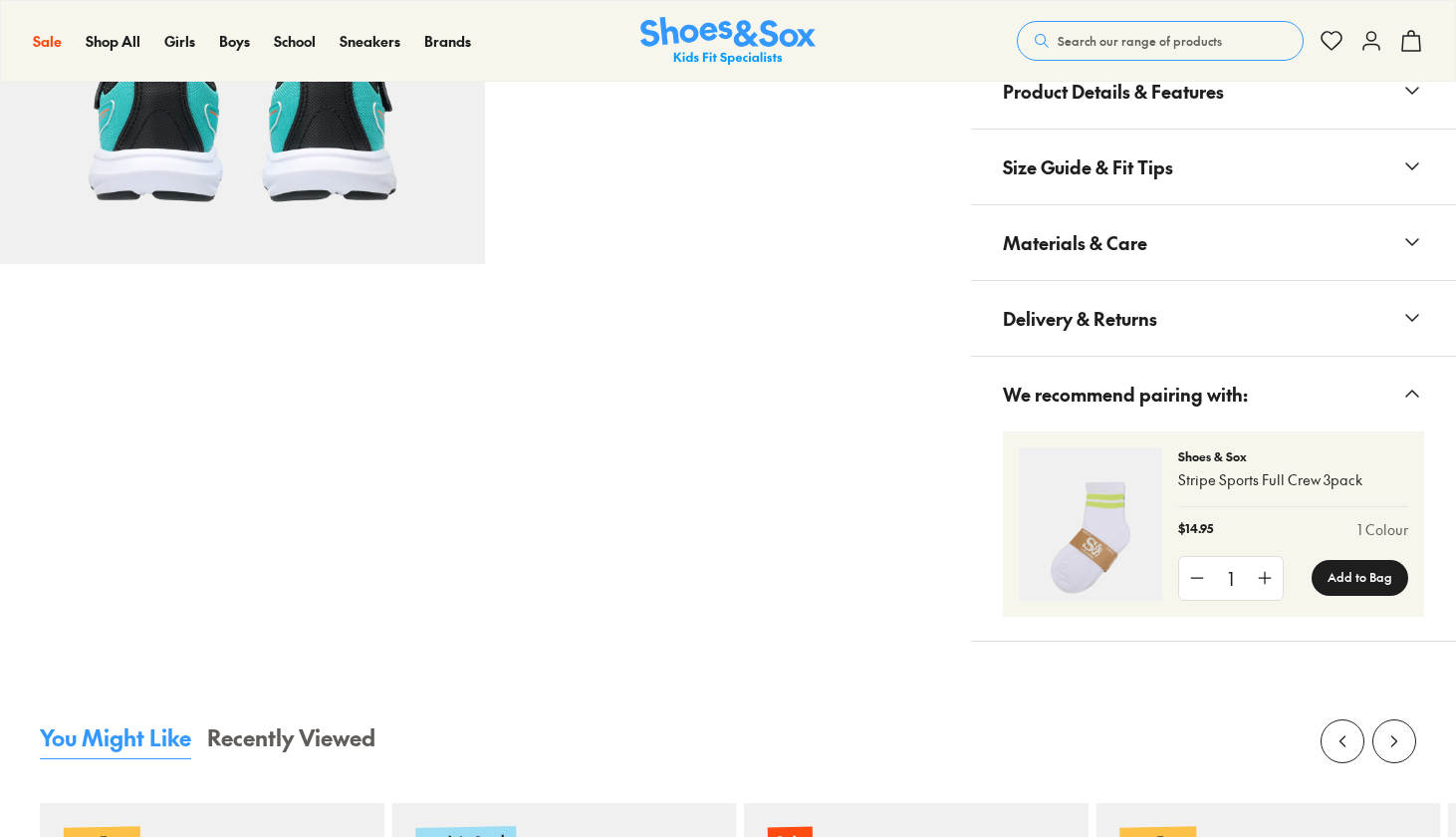 scroll, scrollTop: 0, scrollLeft: 0, axis: both 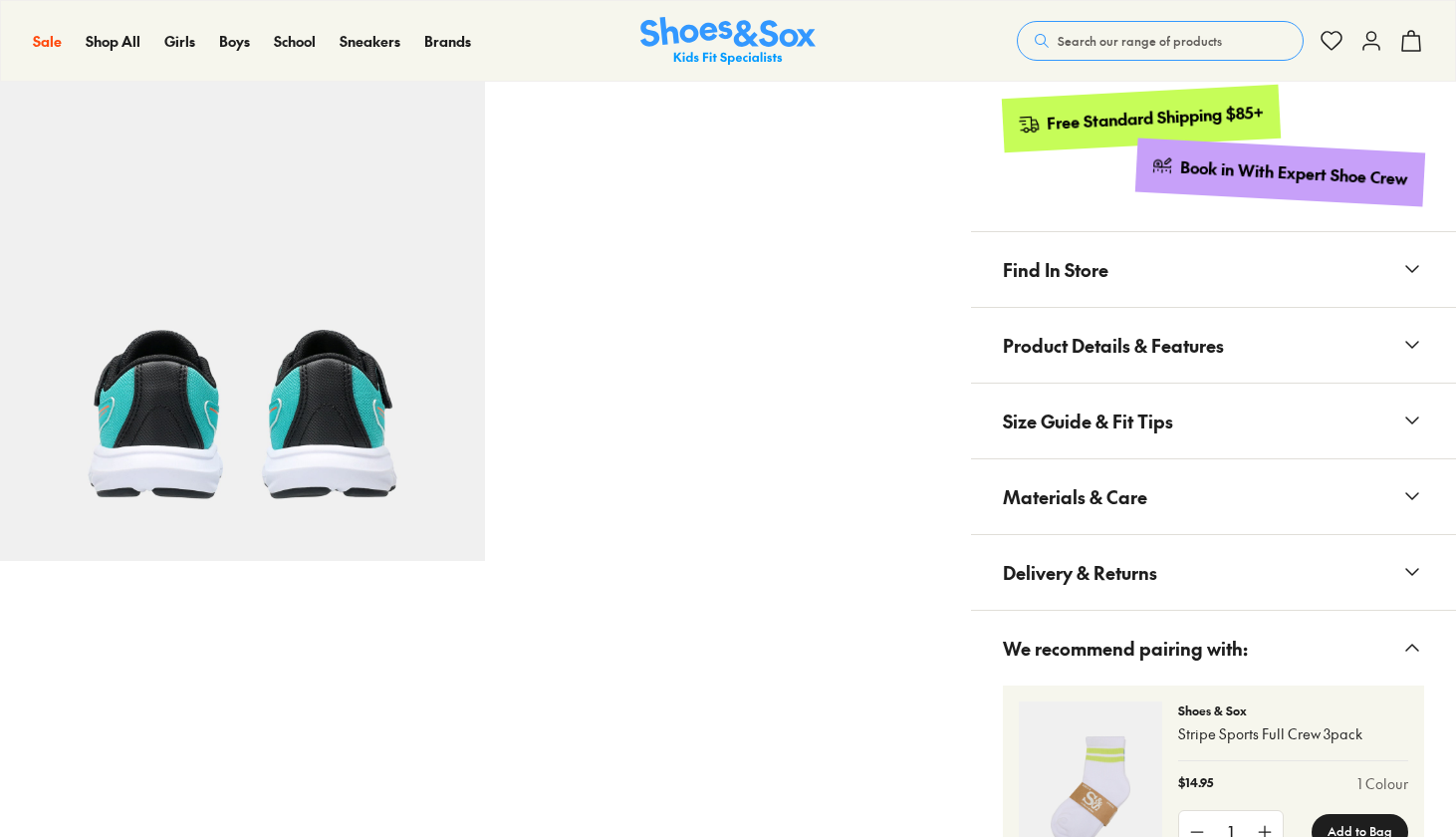 click on "Find In Store" at bounding box center [1213, 269] 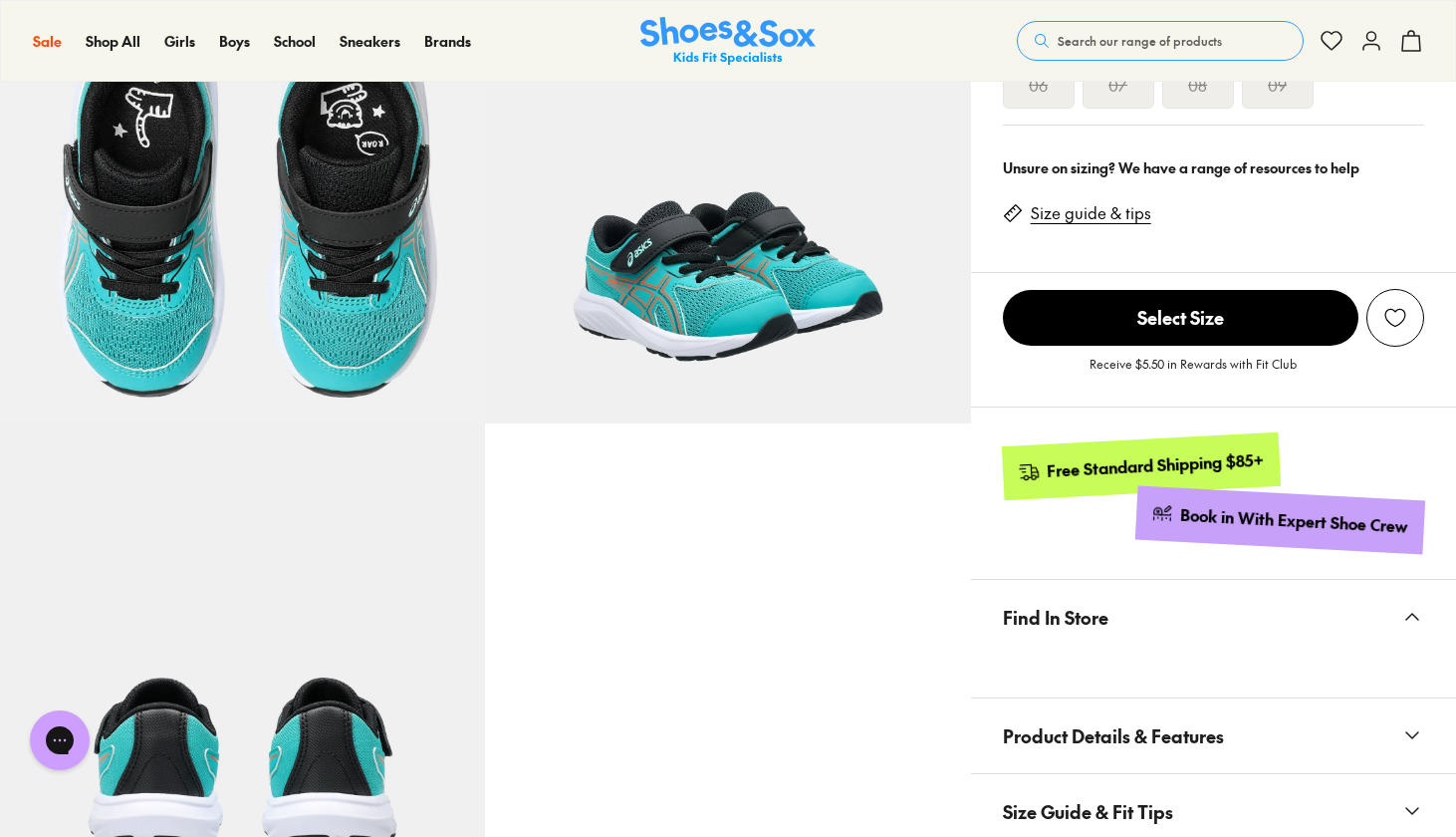scroll, scrollTop: 542, scrollLeft: 0, axis: vertical 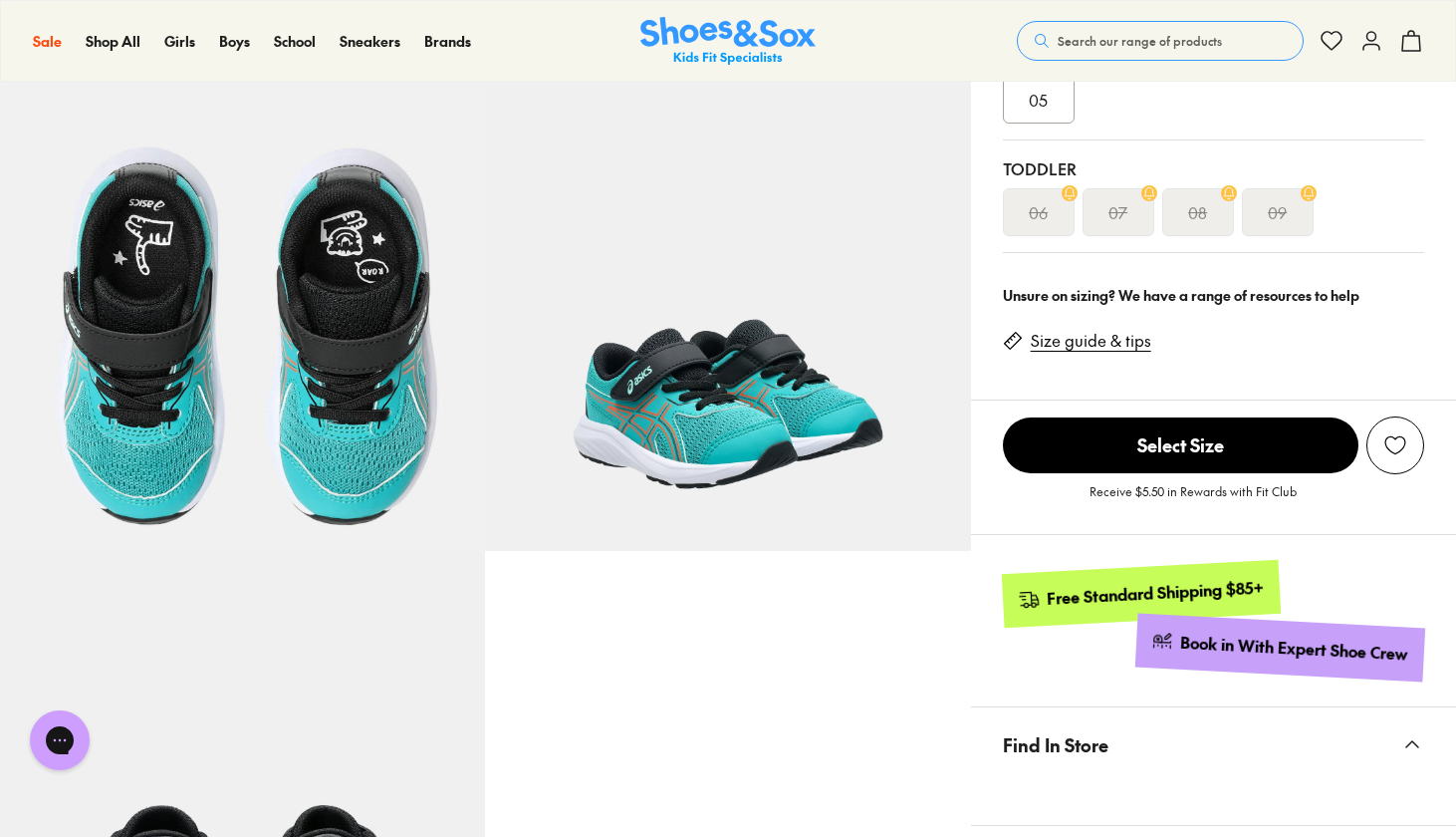 click on "05" at bounding box center [1039, 100] 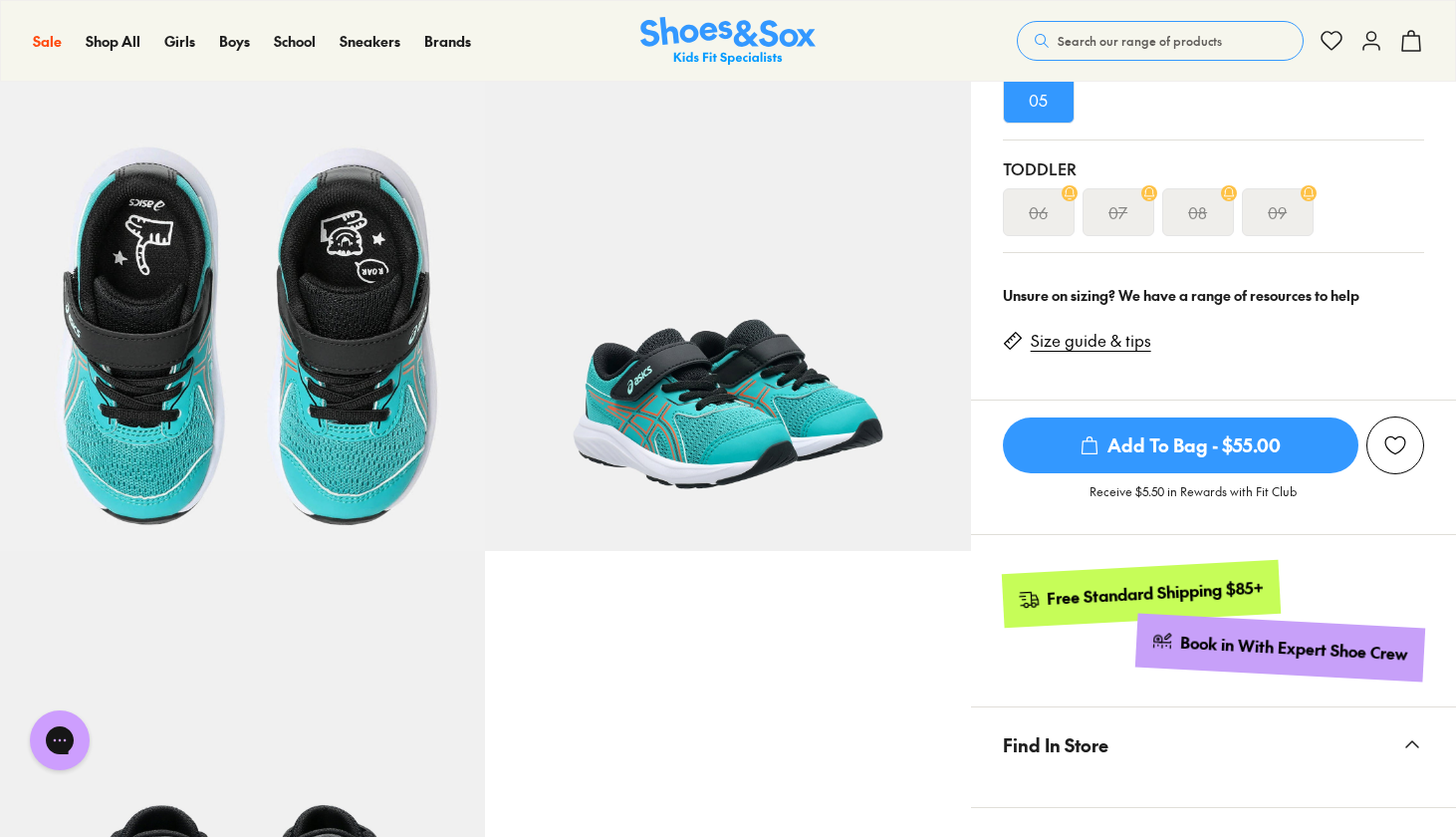 click on "06" at bounding box center (1038, 212) 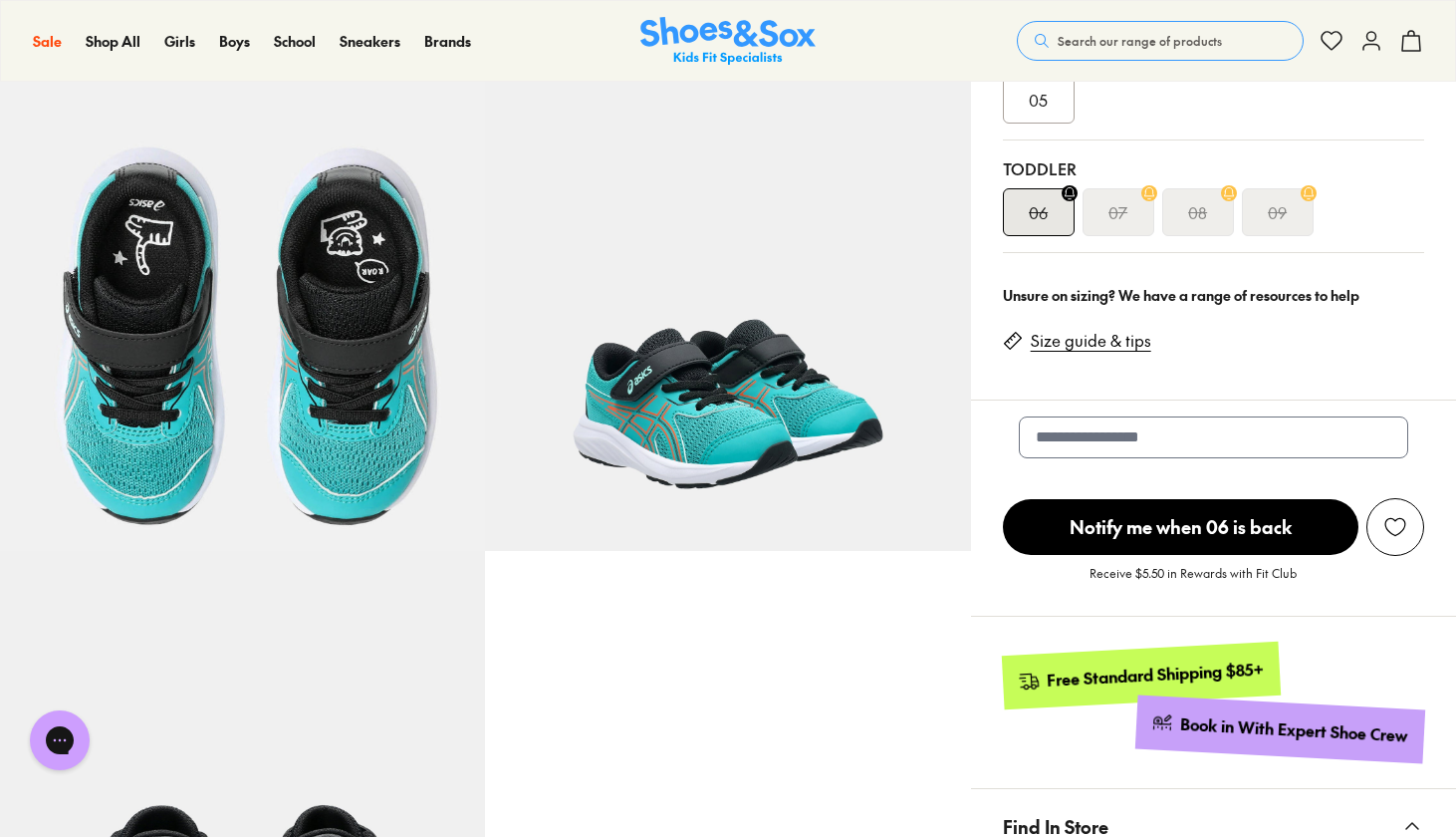 click on "05" at bounding box center (1038, 100) 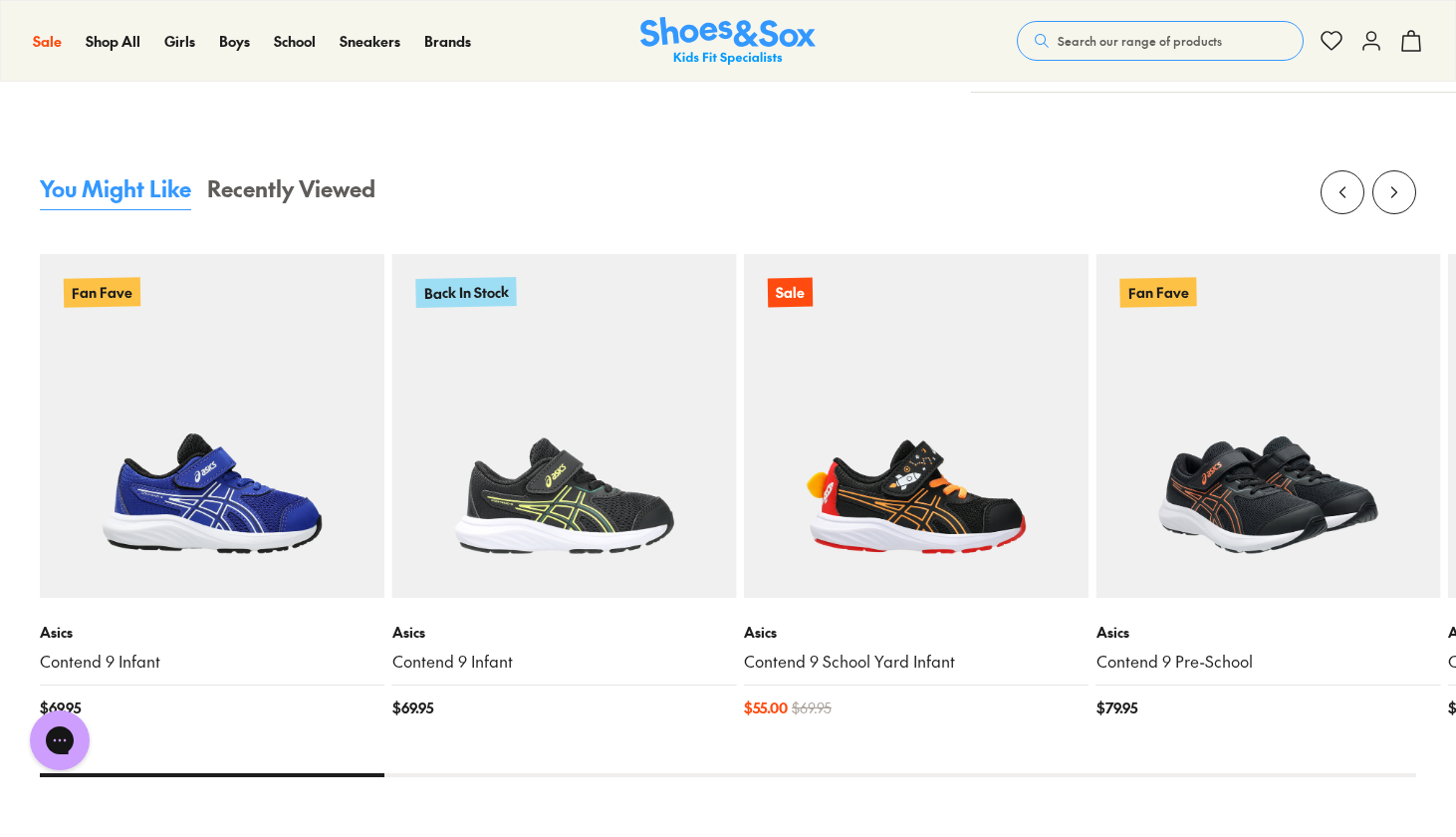 scroll, scrollTop: 2335, scrollLeft: 0, axis: vertical 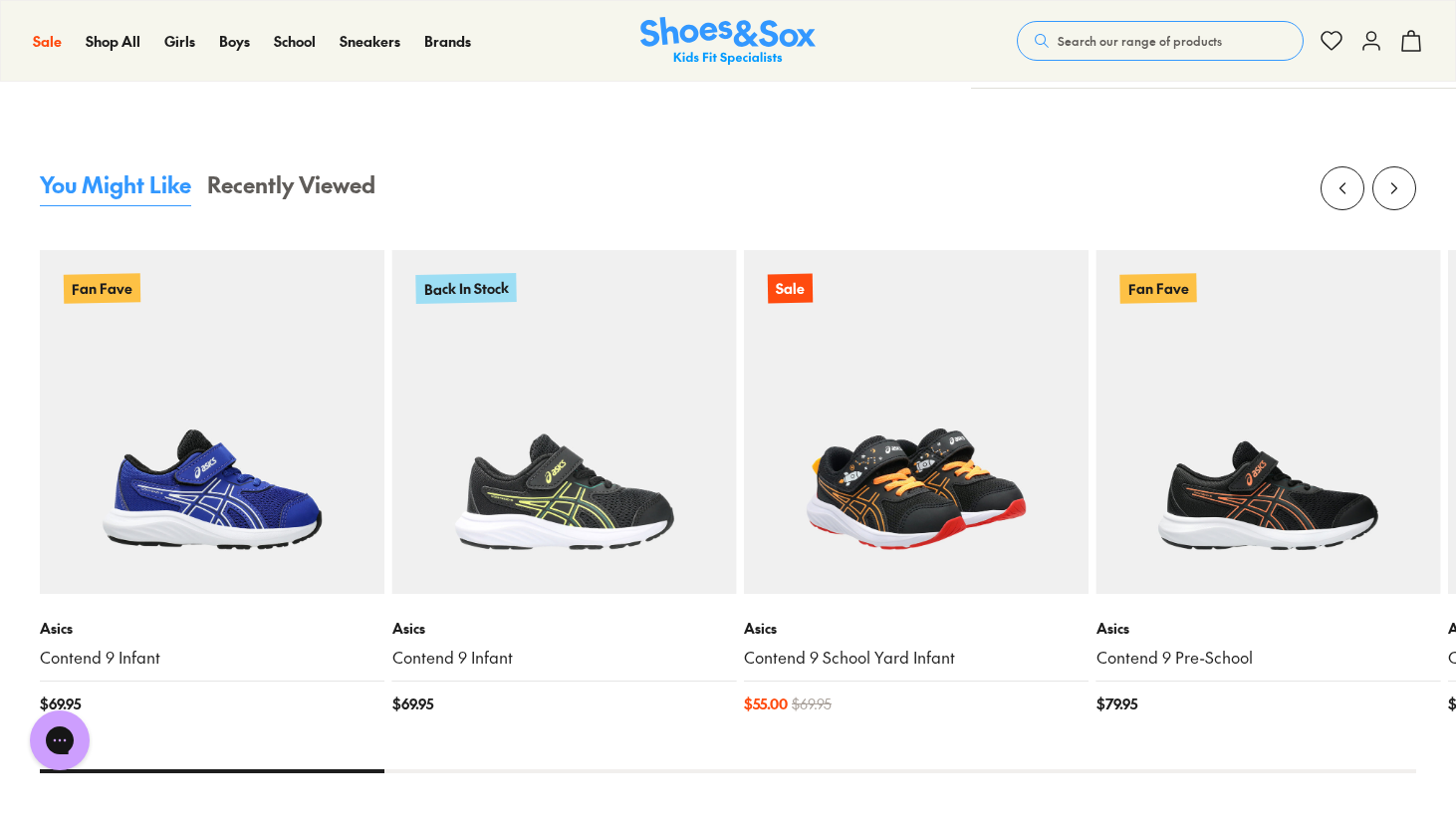 click at bounding box center (915, 422) 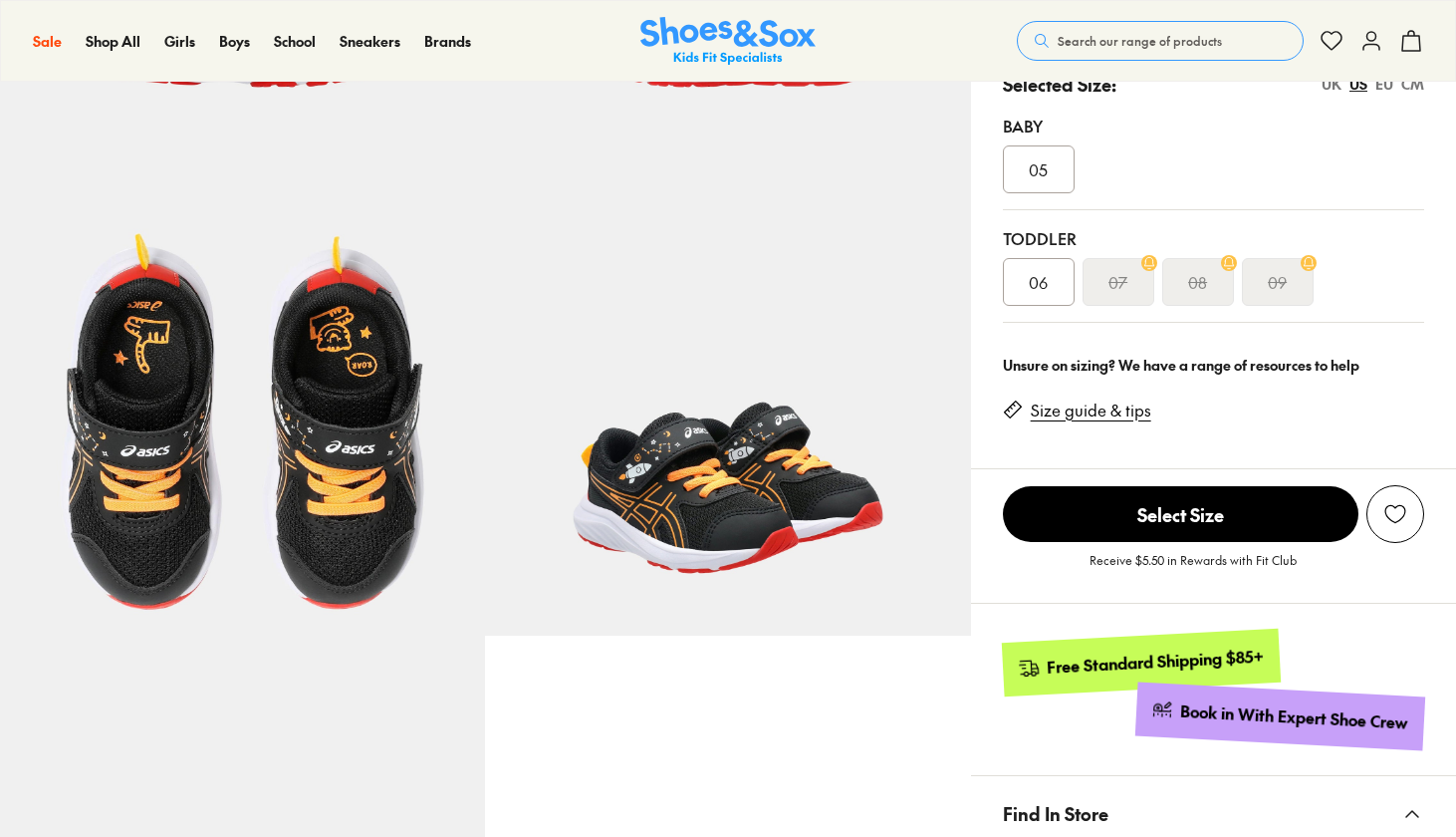 scroll, scrollTop: 1030, scrollLeft: 0, axis: vertical 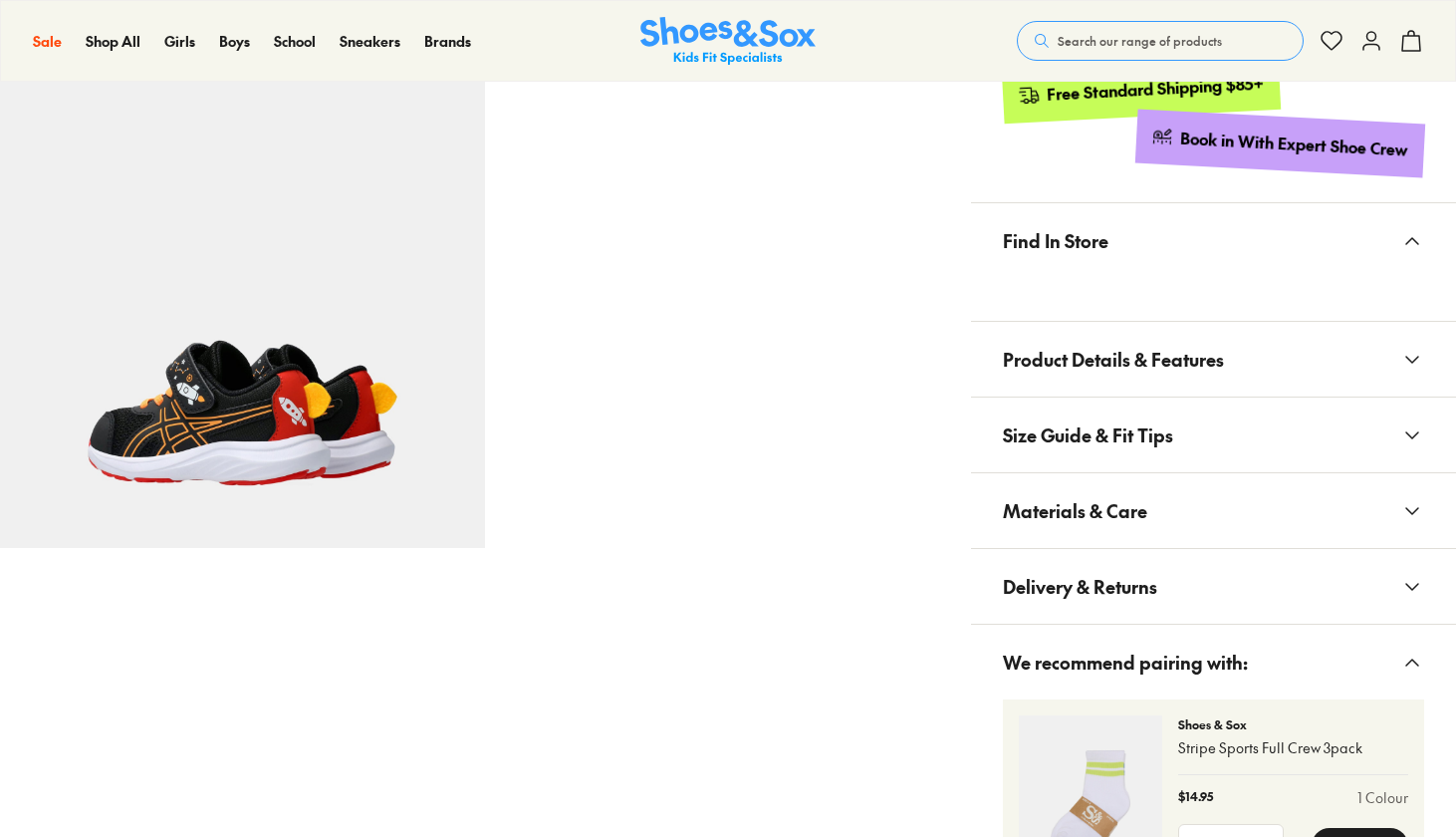select on "*" 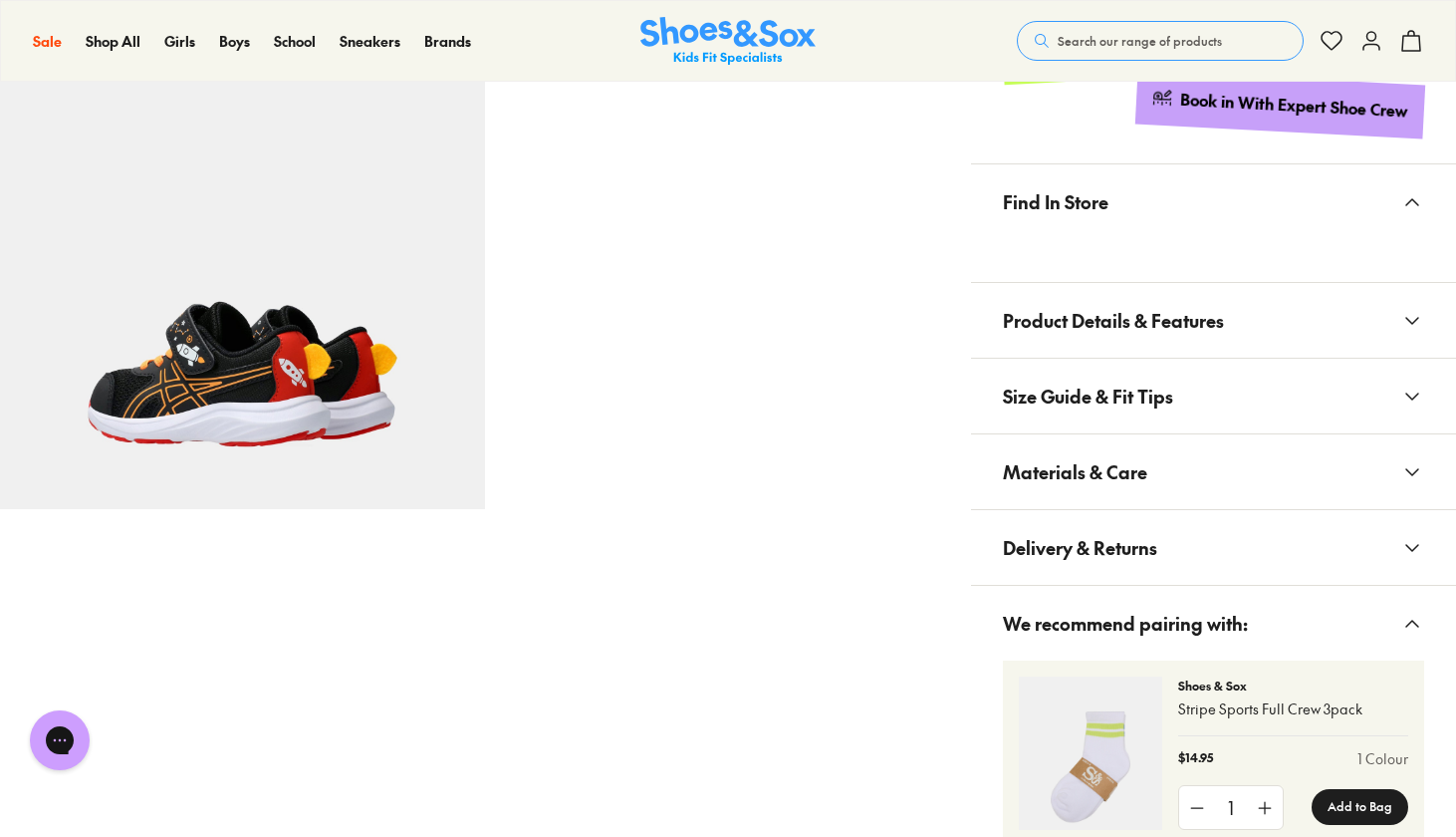 scroll, scrollTop: 429, scrollLeft: 0, axis: vertical 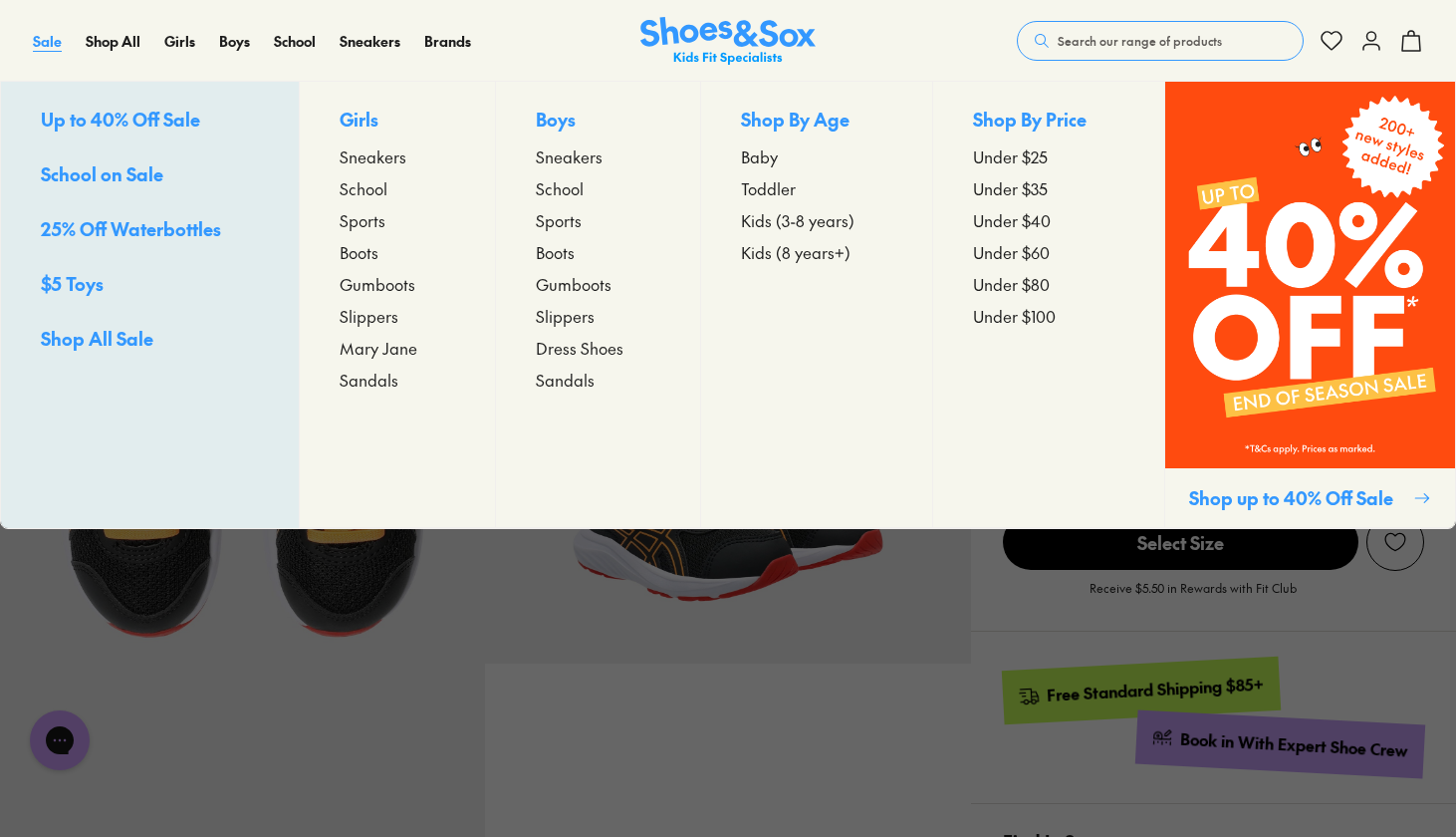 click on "Sale" at bounding box center [47, 41] 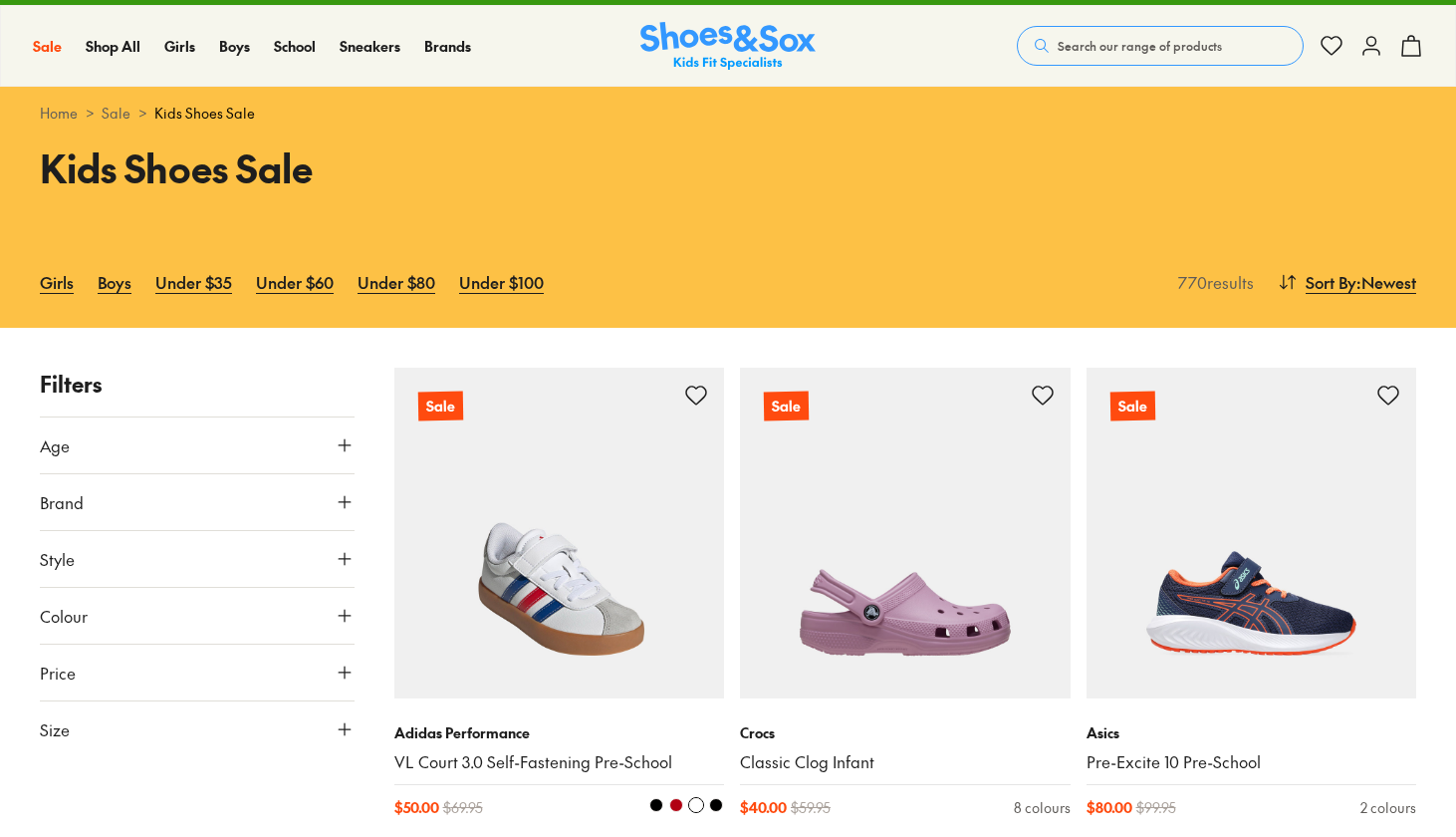 scroll, scrollTop: 0, scrollLeft: 0, axis: both 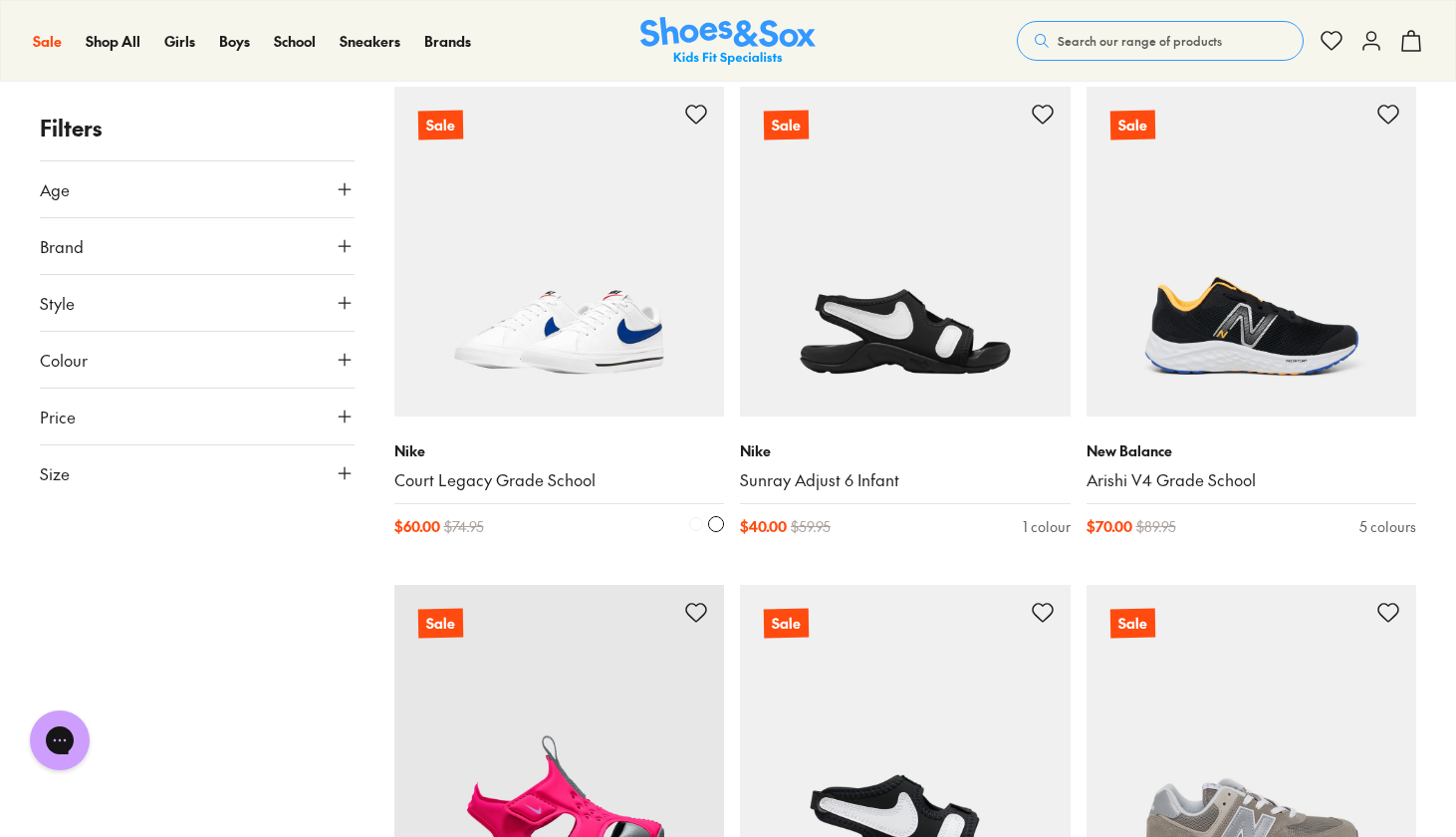 click at bounding box center (560, 252) 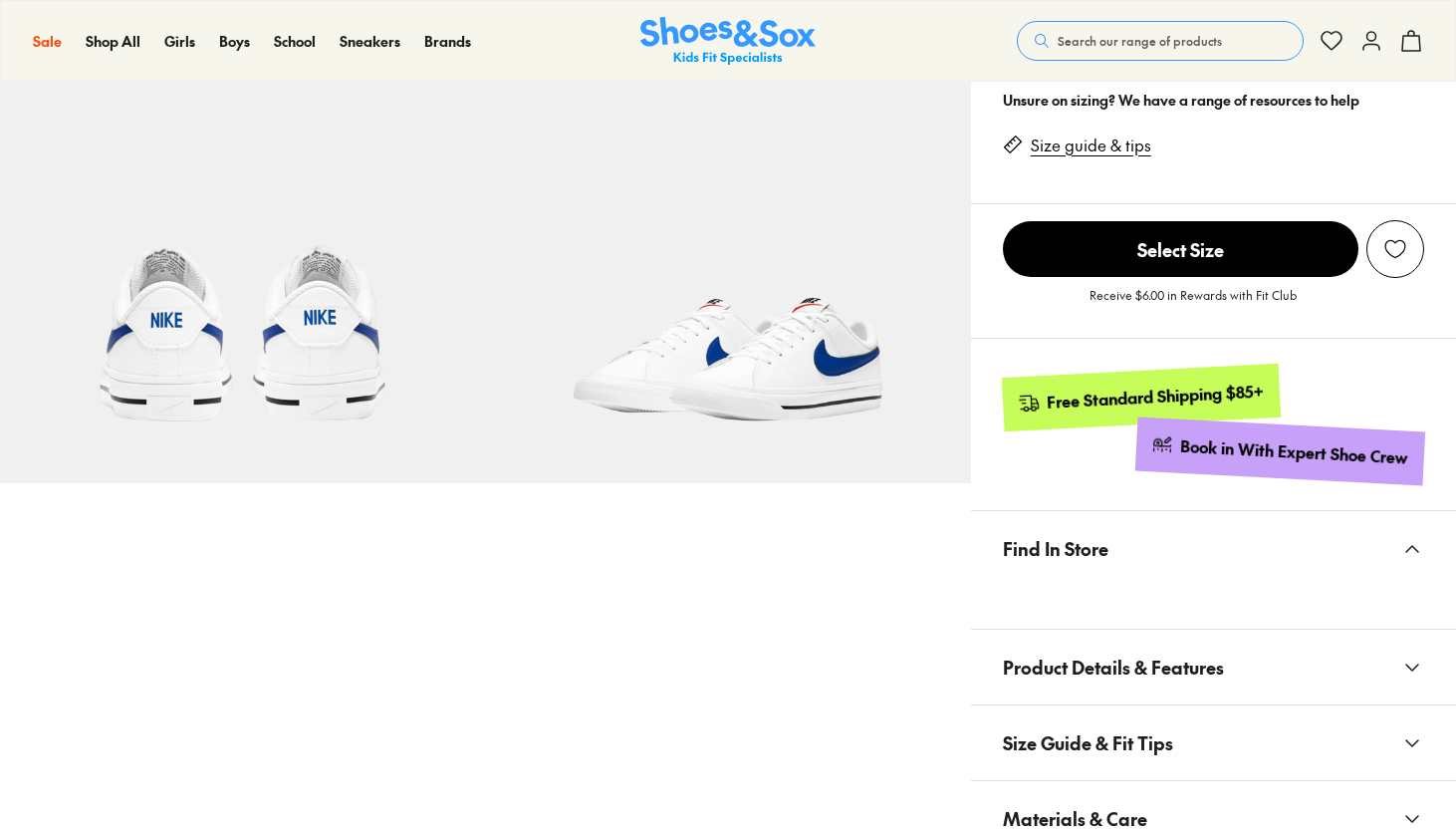 scroll, scrollTop: 0, scrollLeft: 0, axis: both 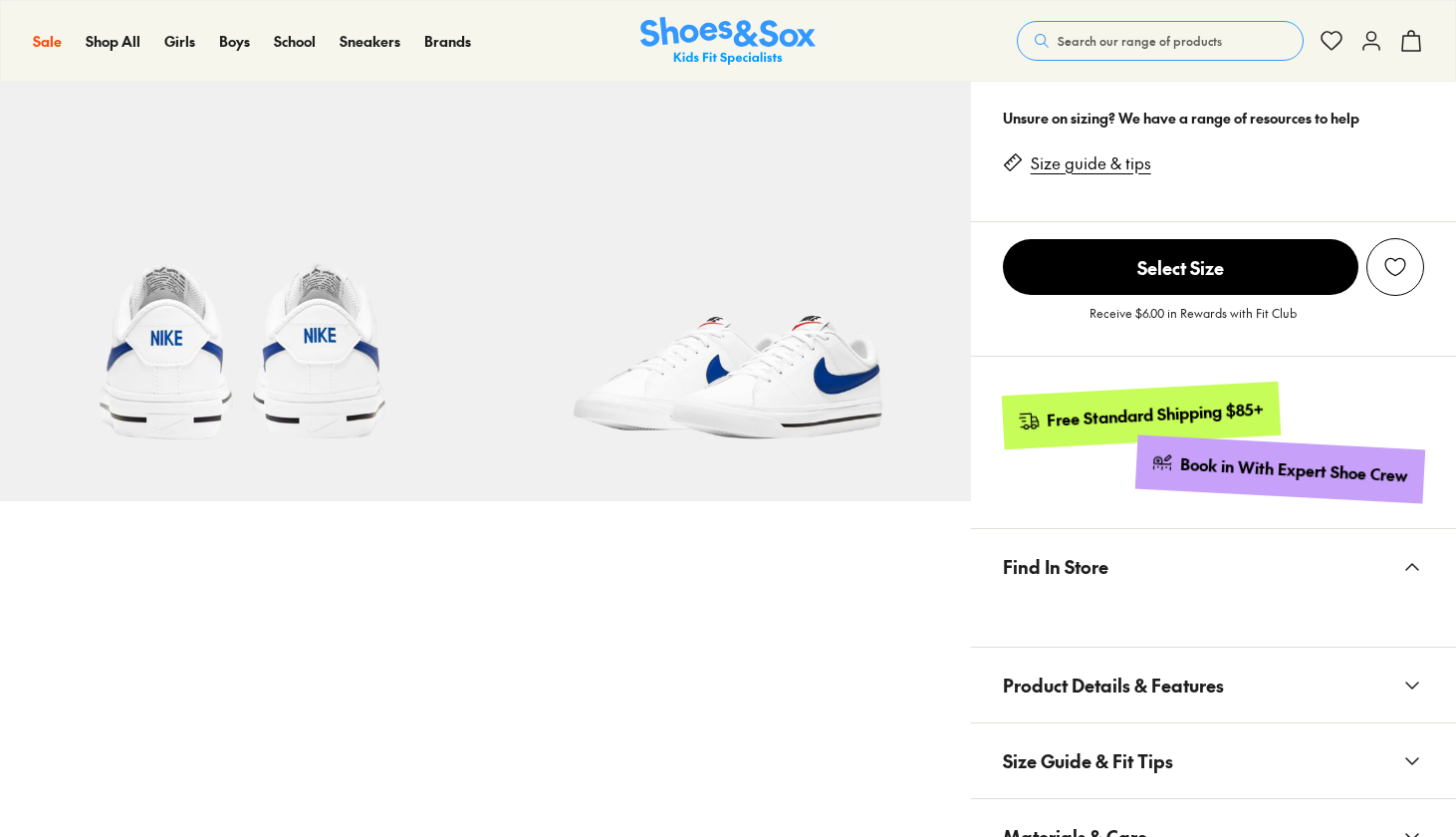 select on "*" 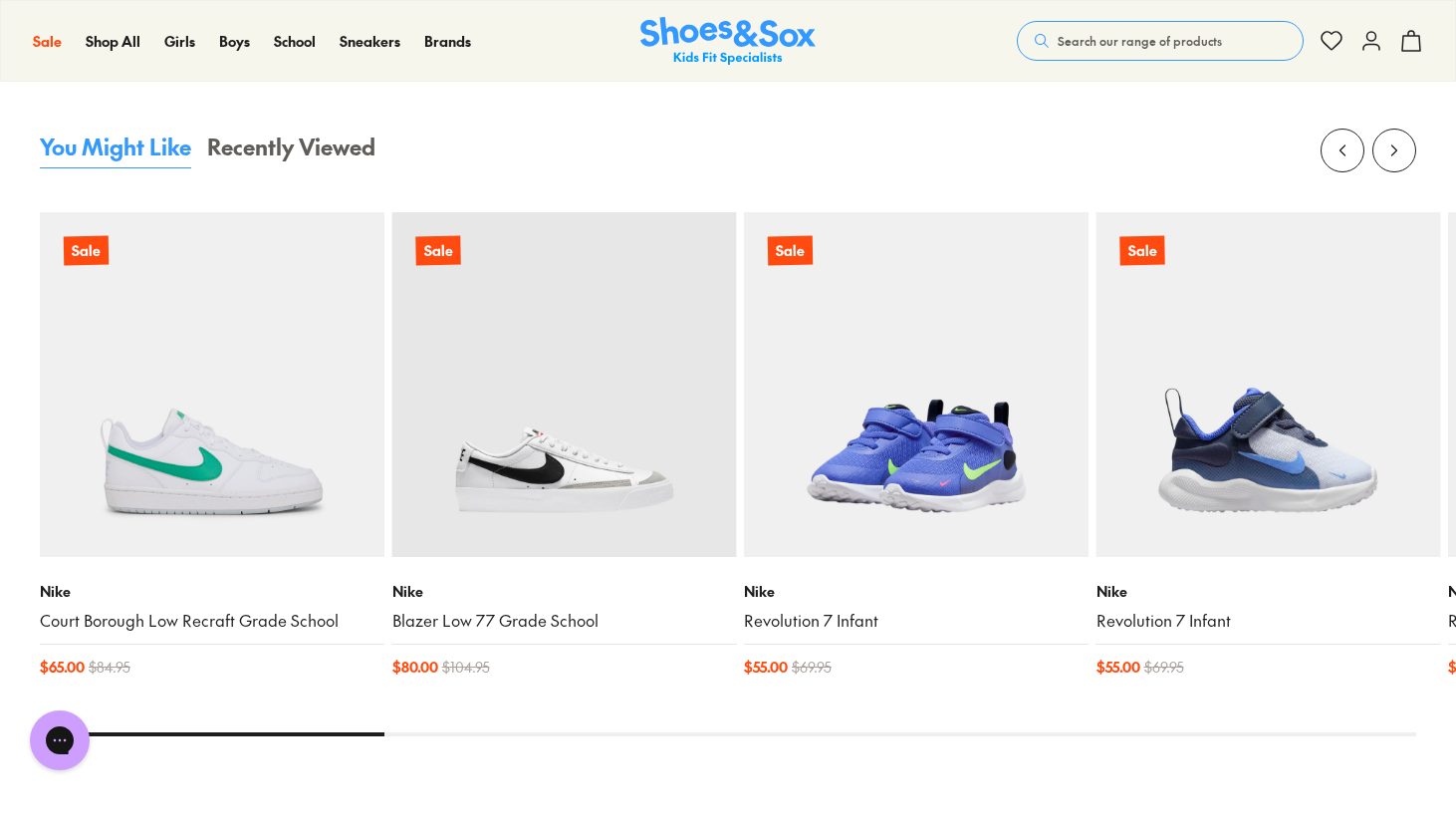scroll, scrollTop: 1745, scrollLeft: 0, axis: vertical 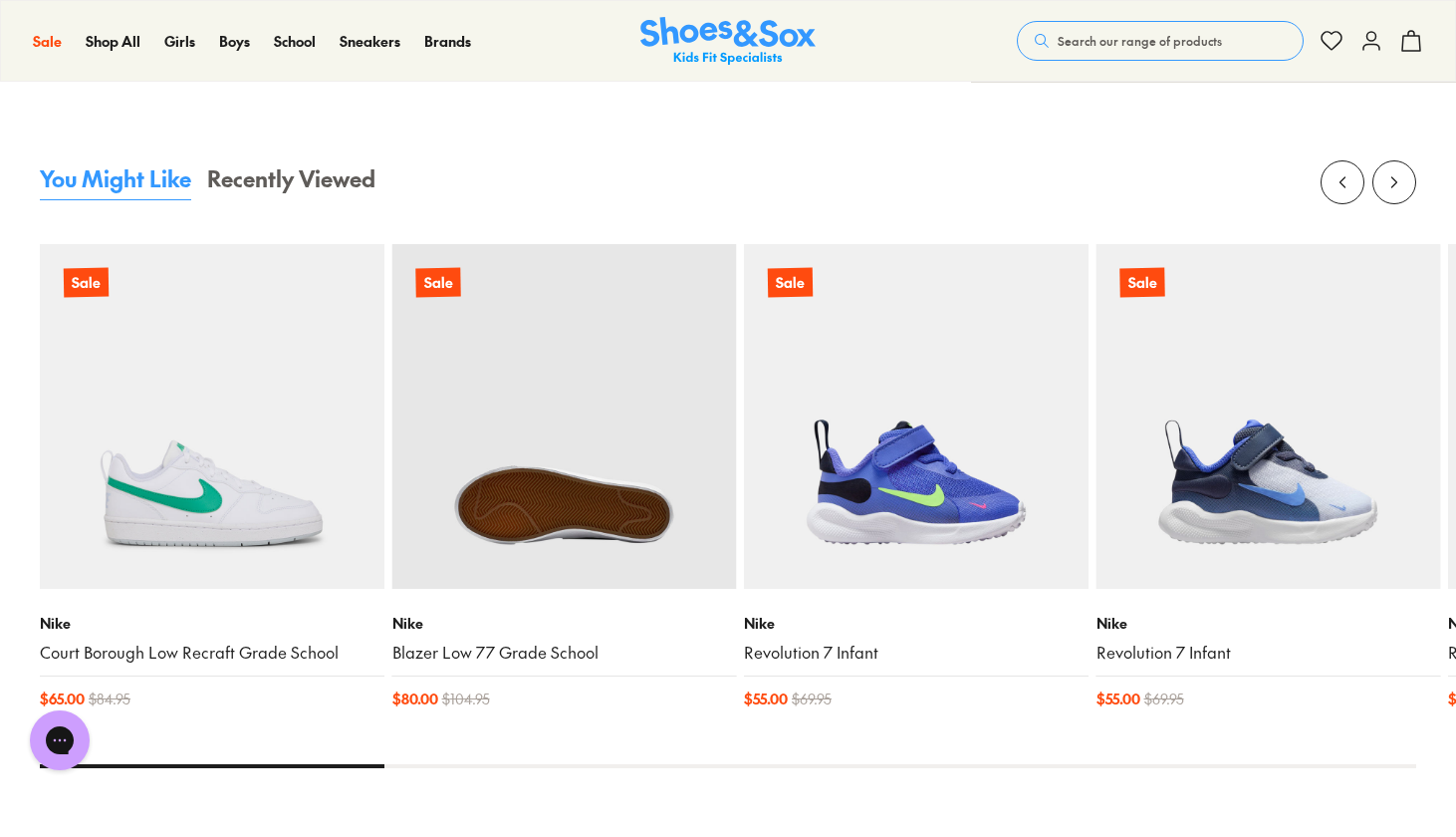 click at bounding box center (565, 417) 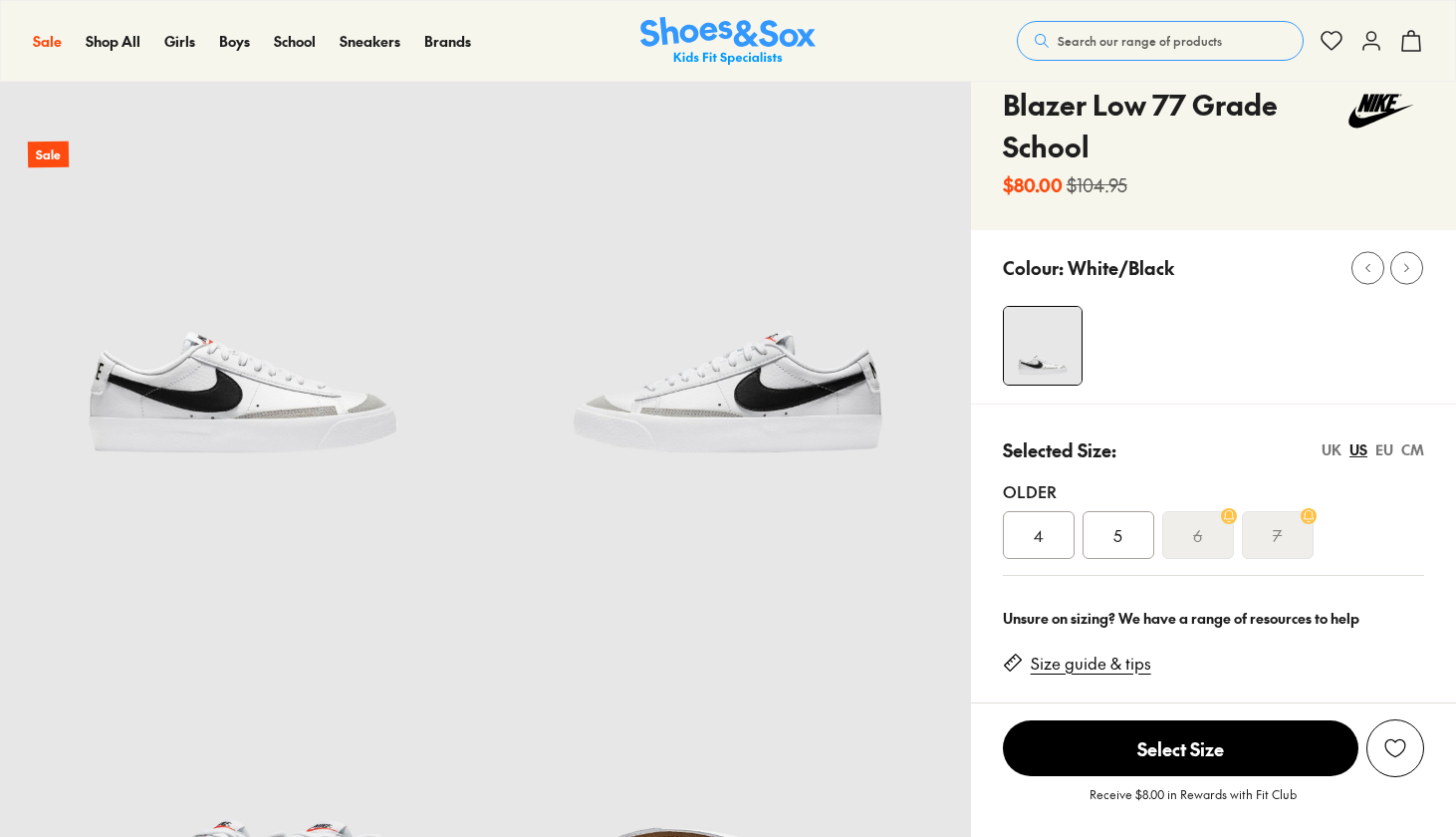 scroll, scrollTop: 92, scrollLeft: 1, axis: both 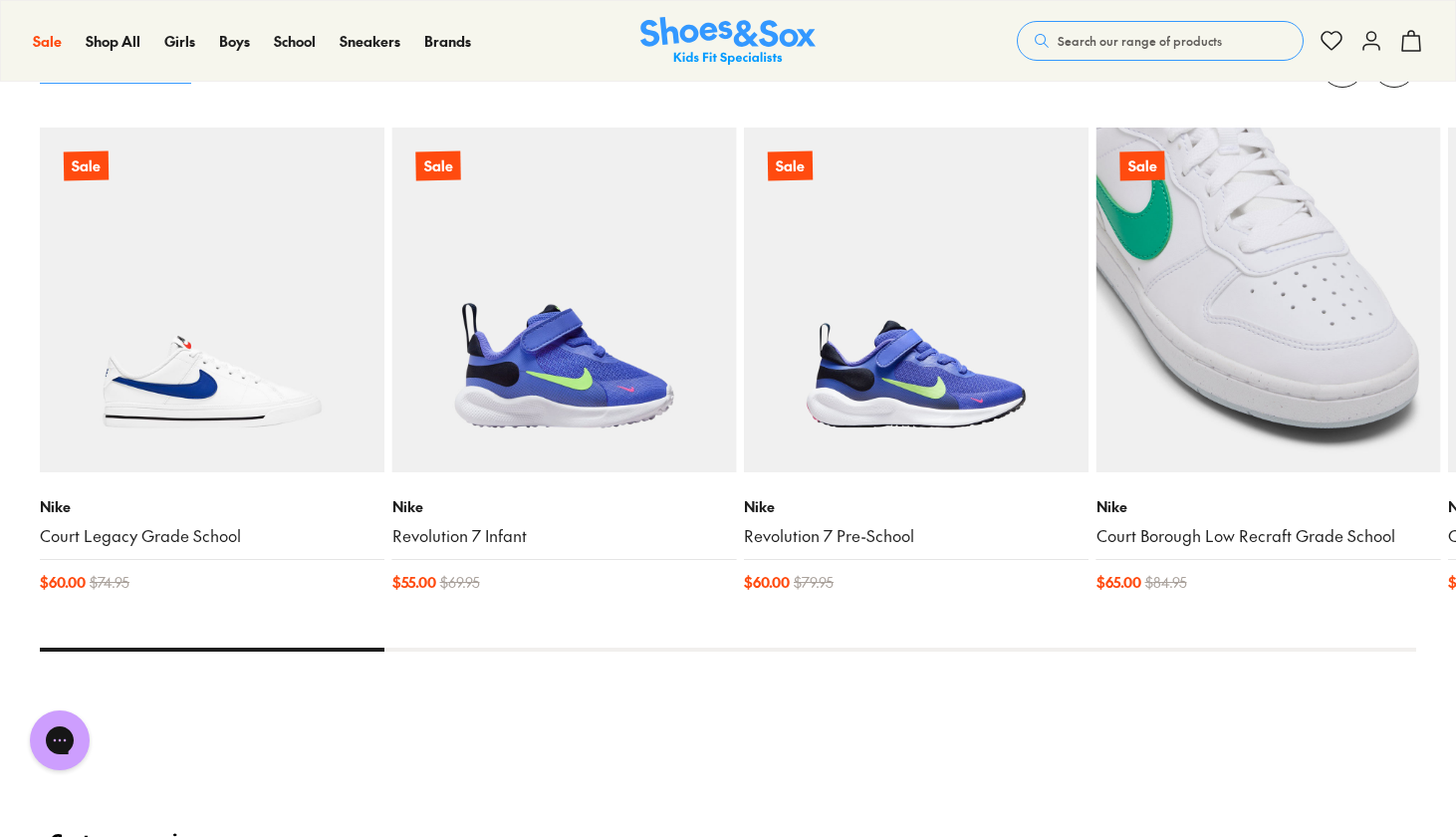click at bounding box center (1269, 300) 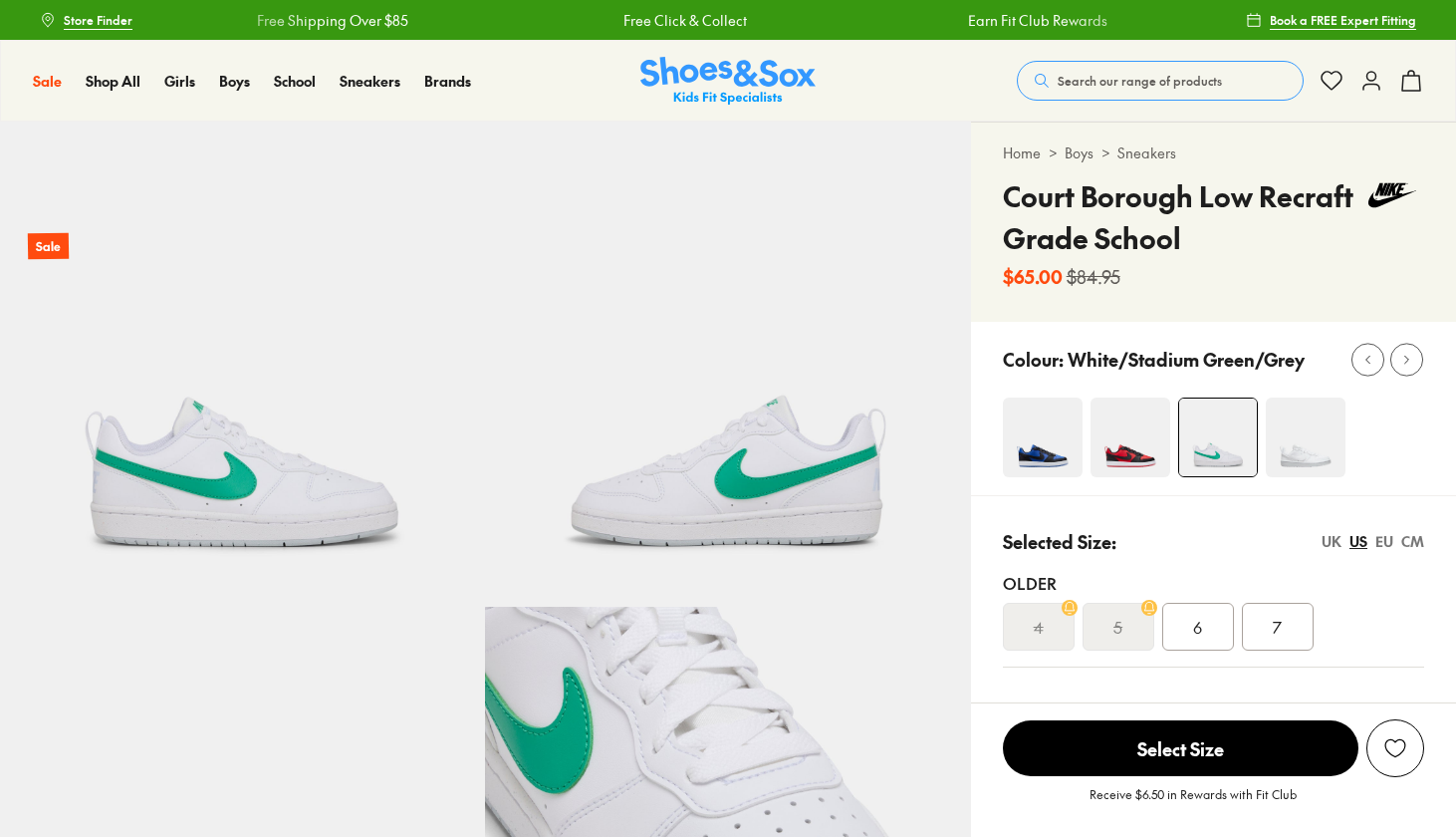 scroll, scrollTop: 0, scrollLeft: 0, axis: both 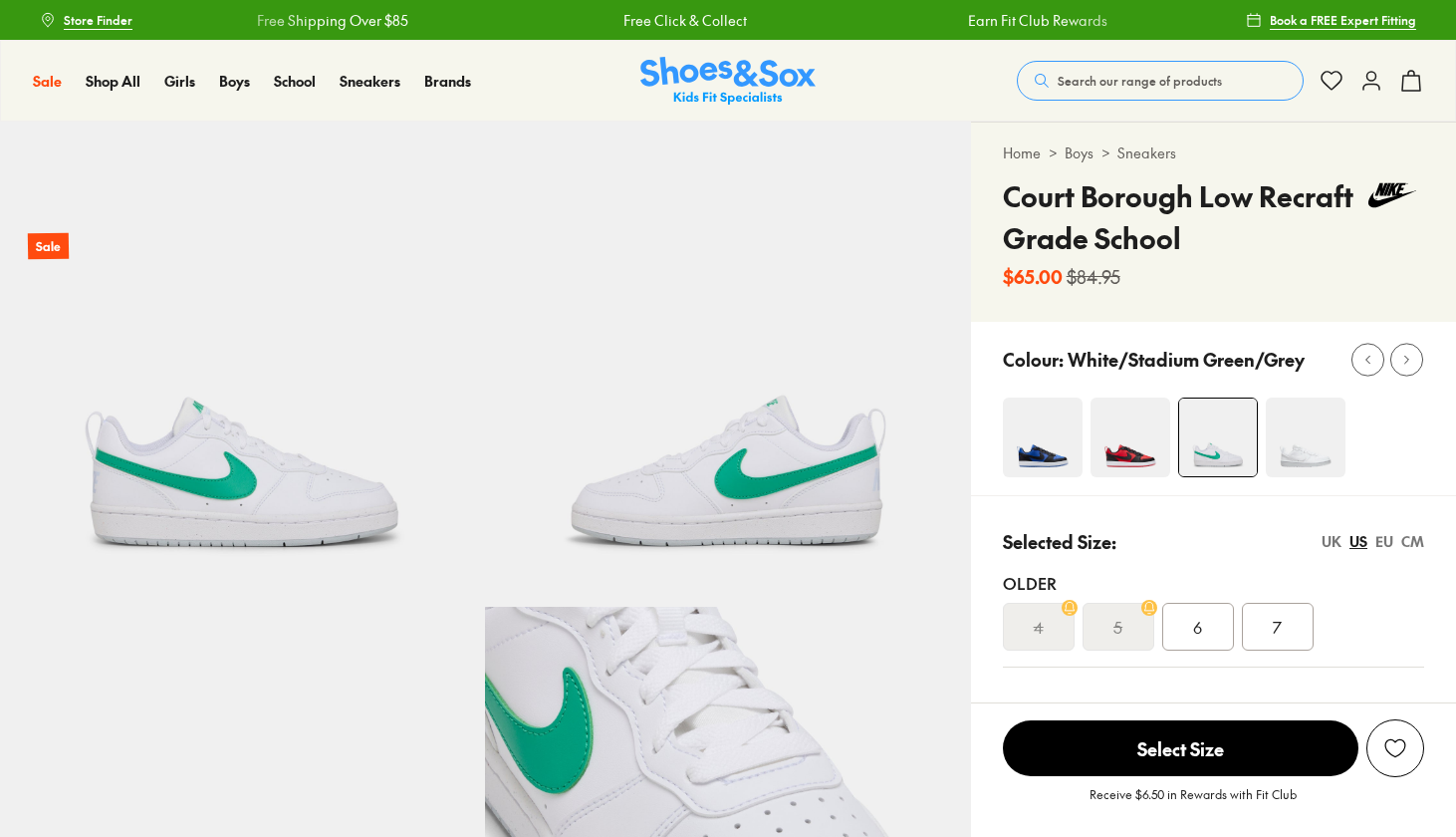 click at bounding box center (1306, 437) 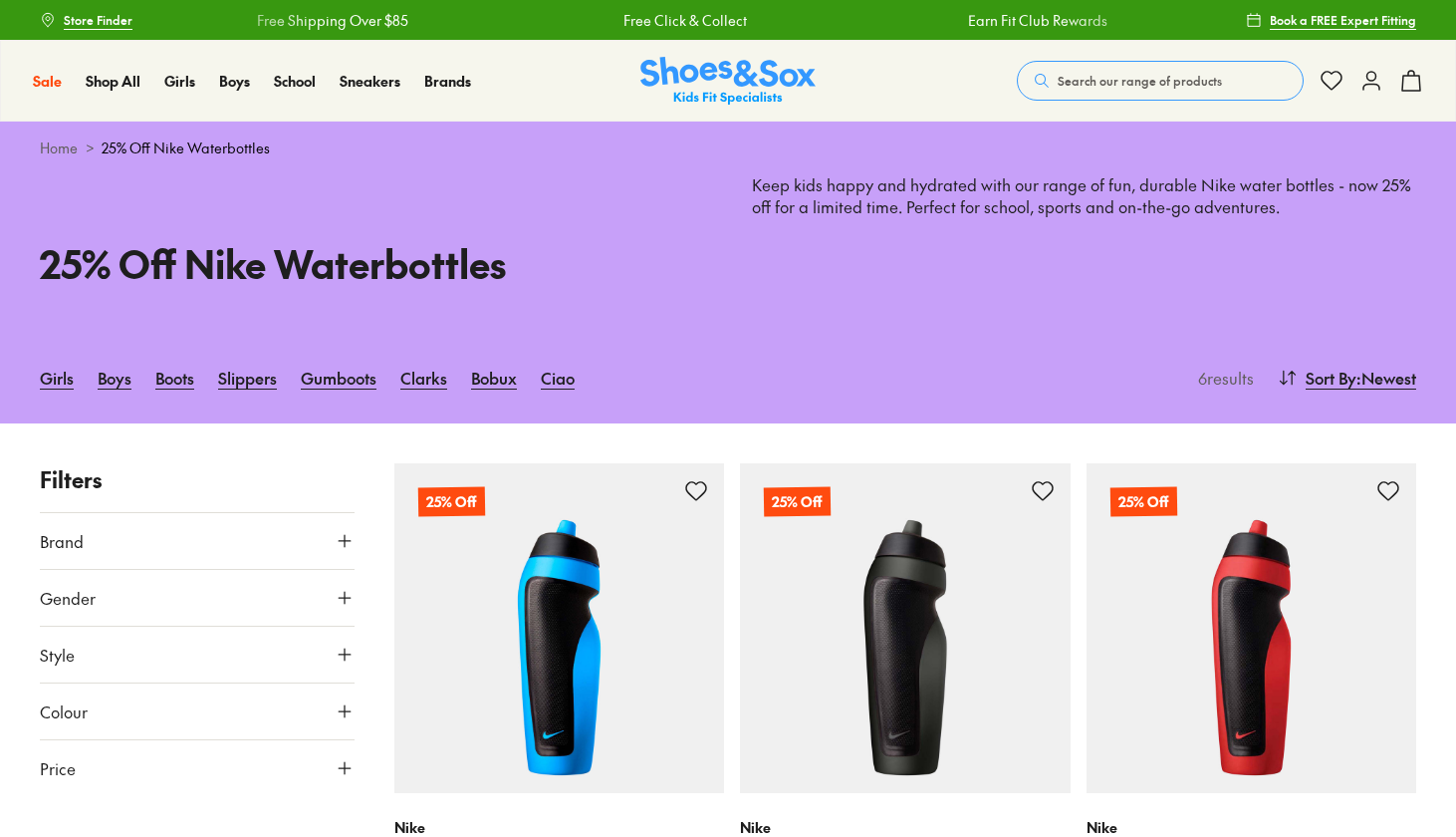 scroll, scrollTop: 241, scrollLeft: 0, axis: vertical 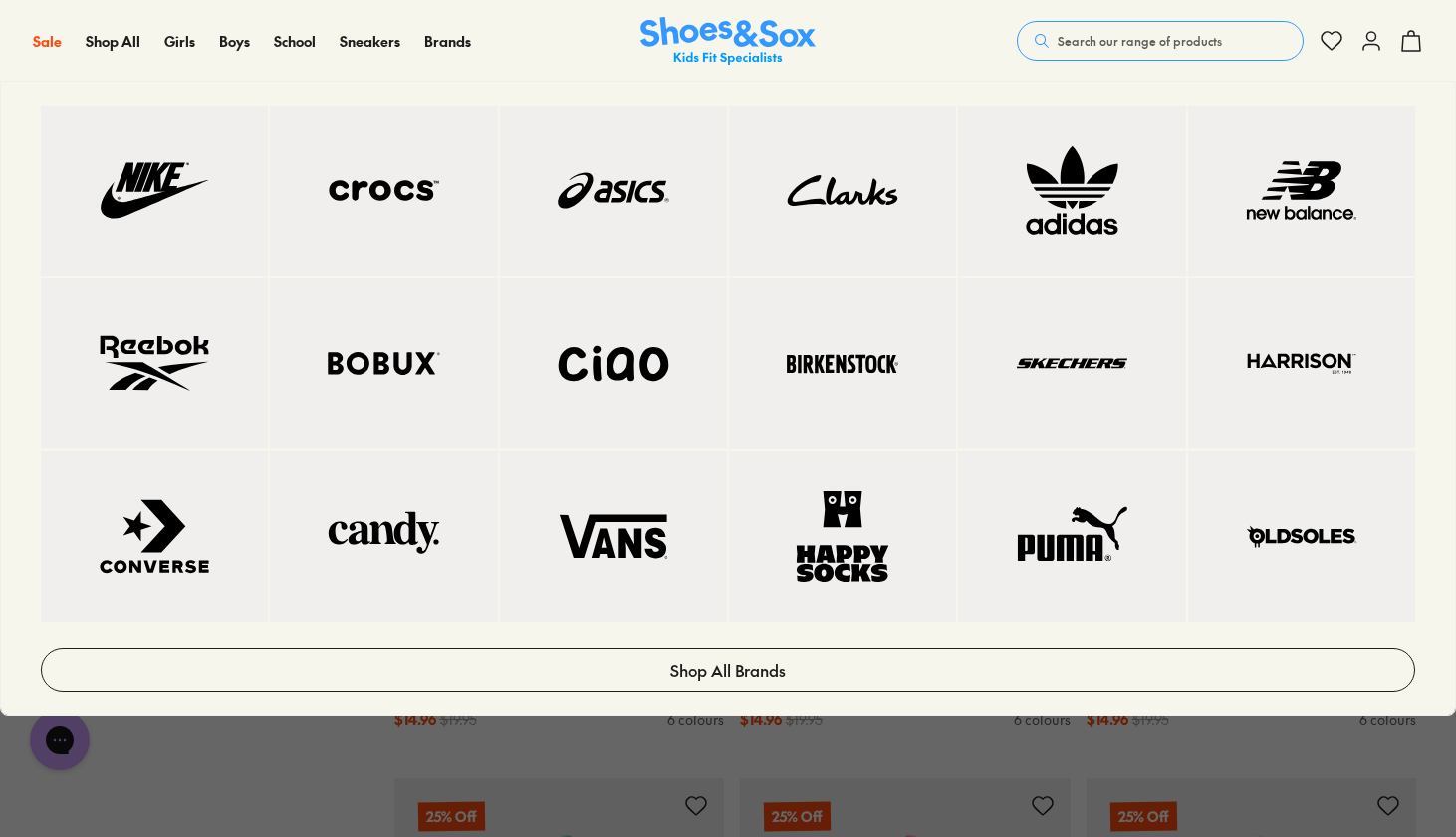click at bounding box center [843, 363] 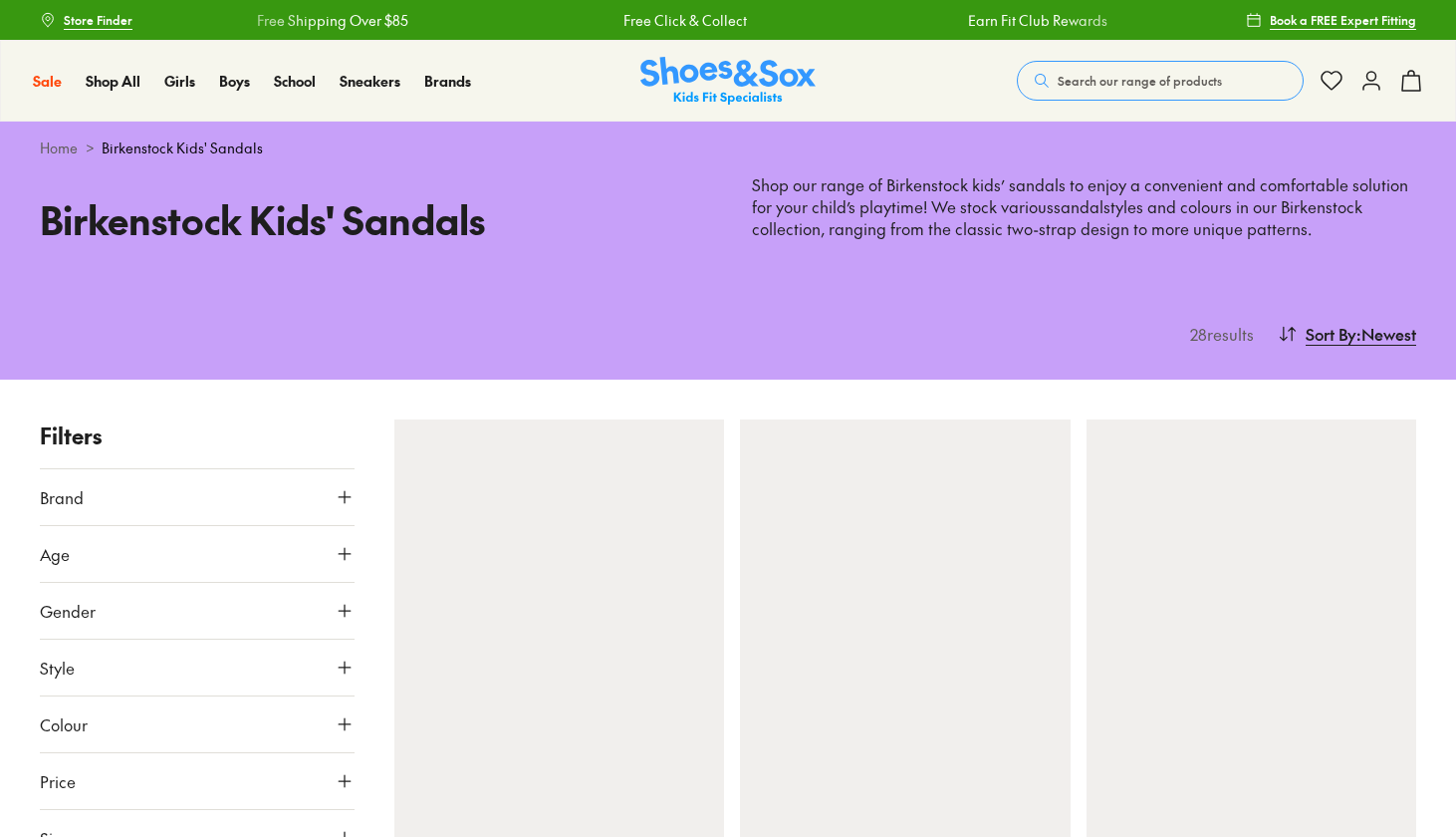 type on "***" 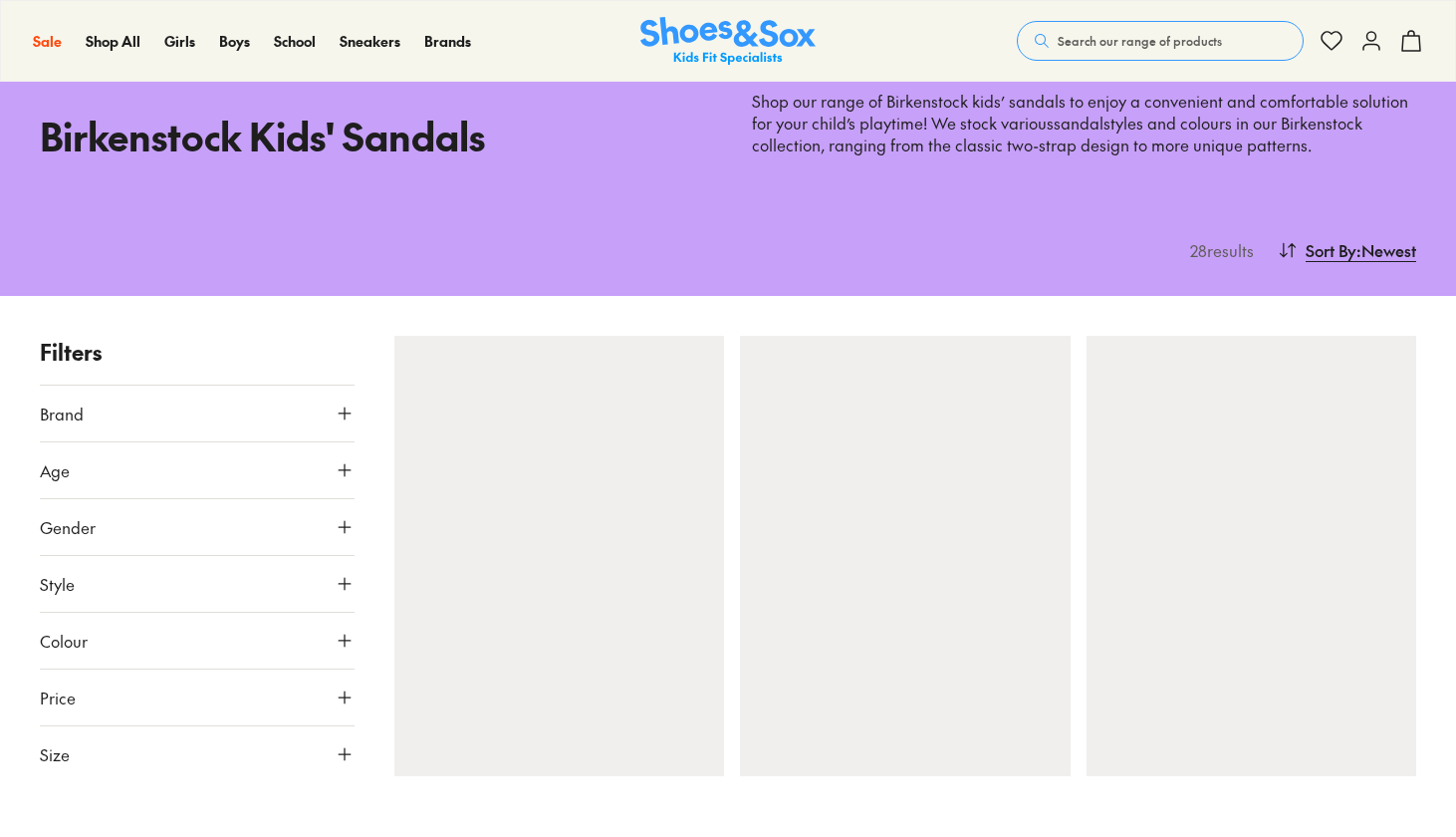 scroll, scrollTop: 0, scrollLeft: 0, axis: both 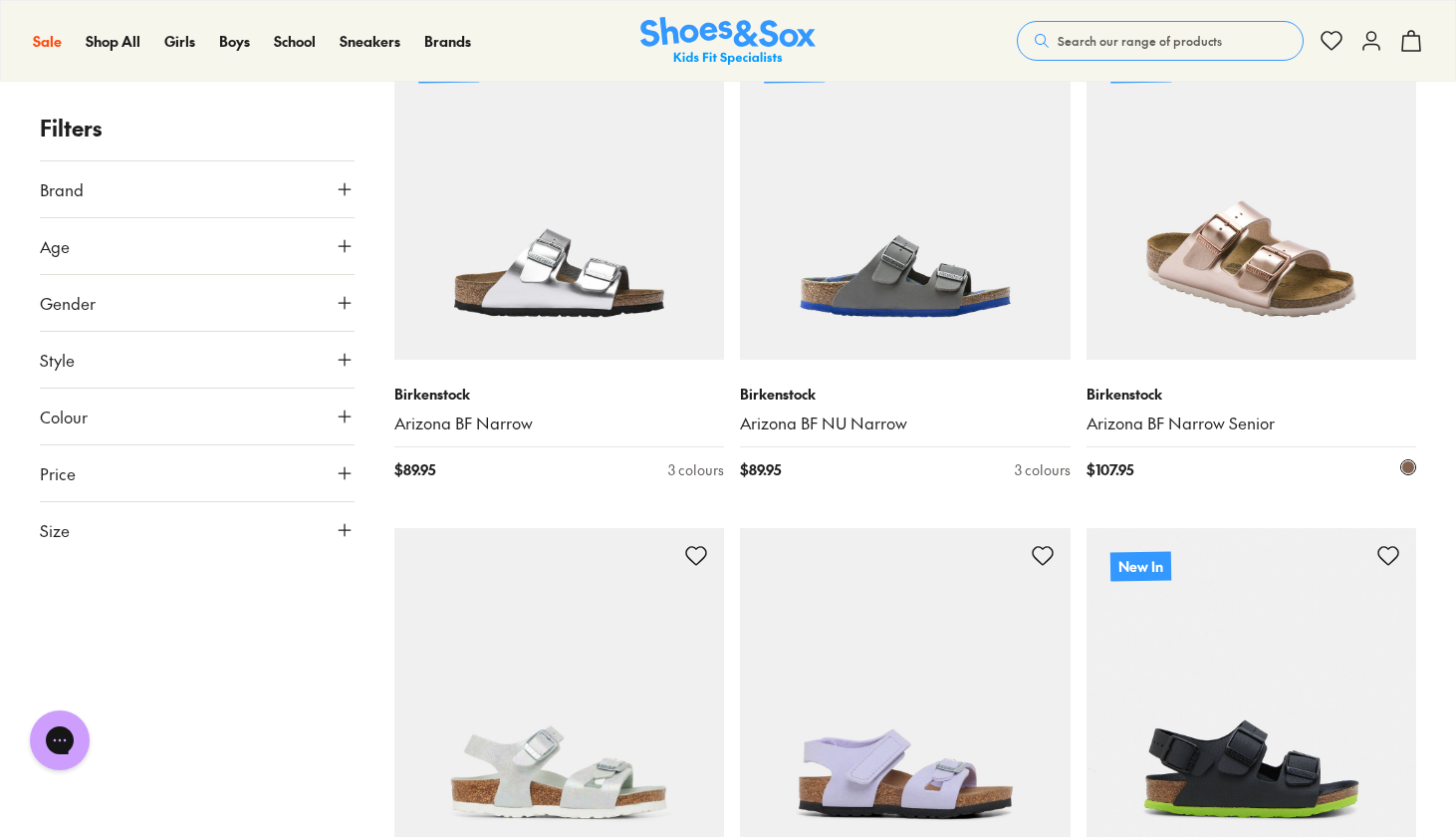 click at bounding box center [1252, 195] 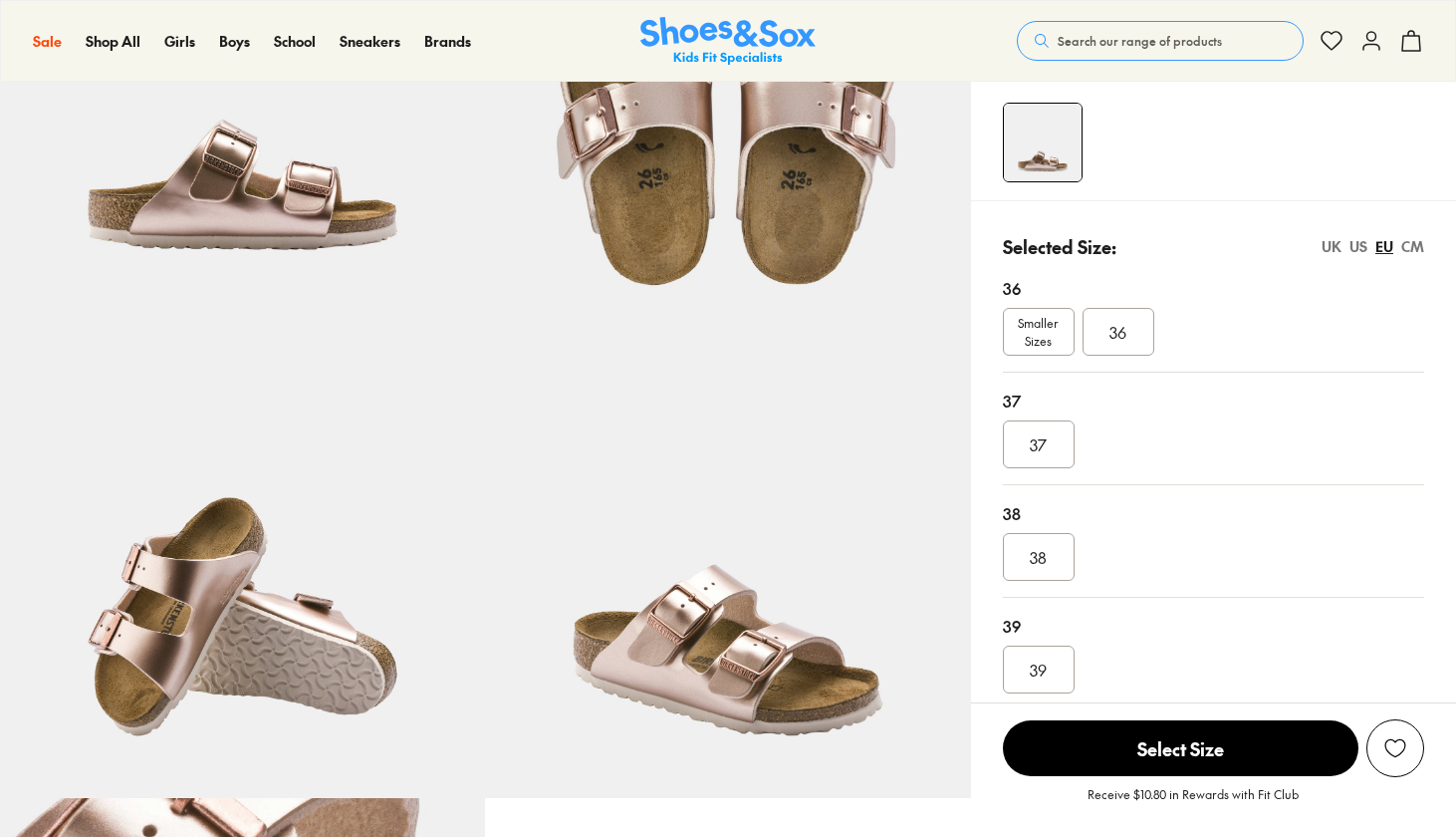 select on "*" 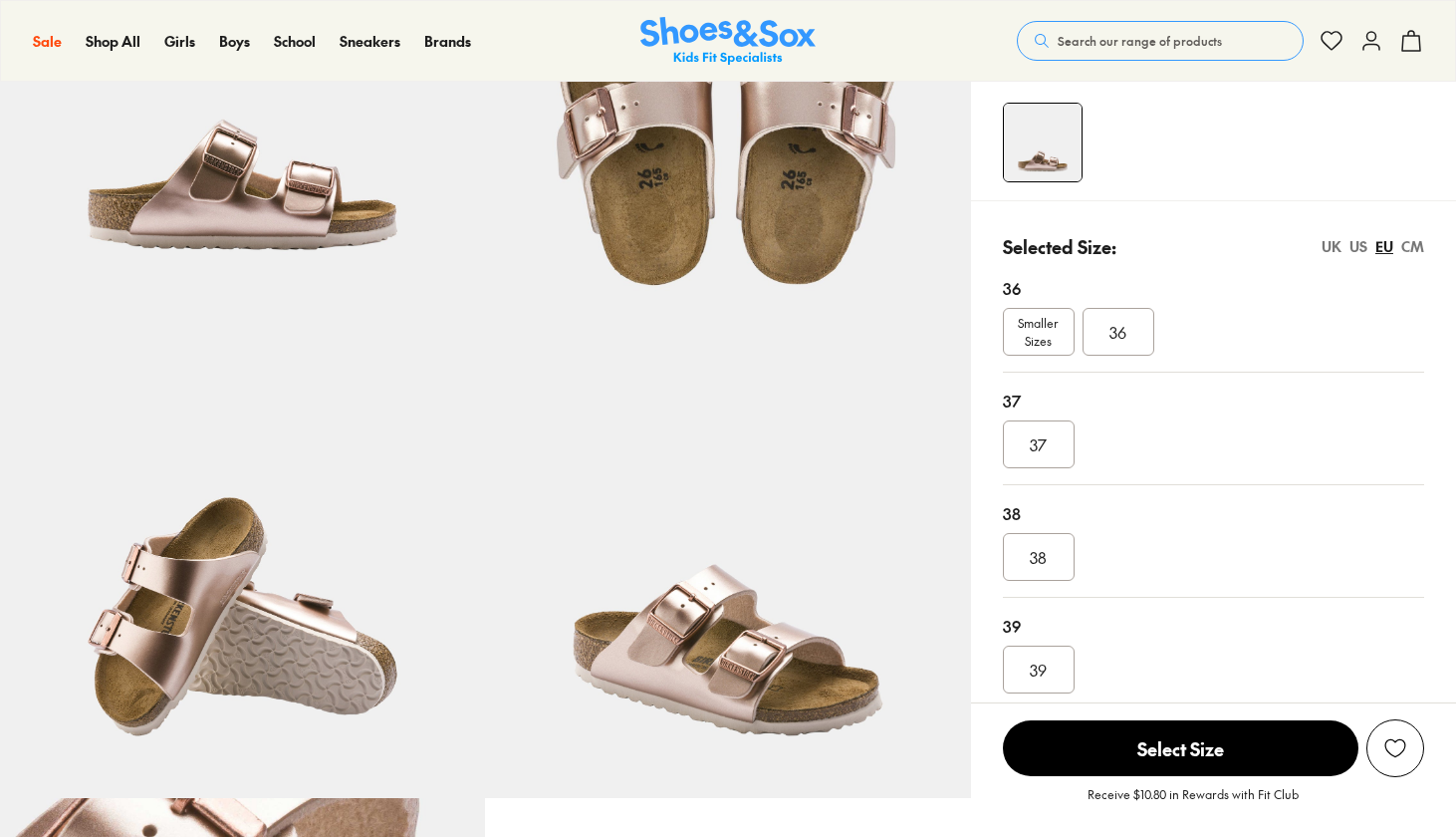 scroll, scrollTop: 0, scrollLeft: 0, axis: both 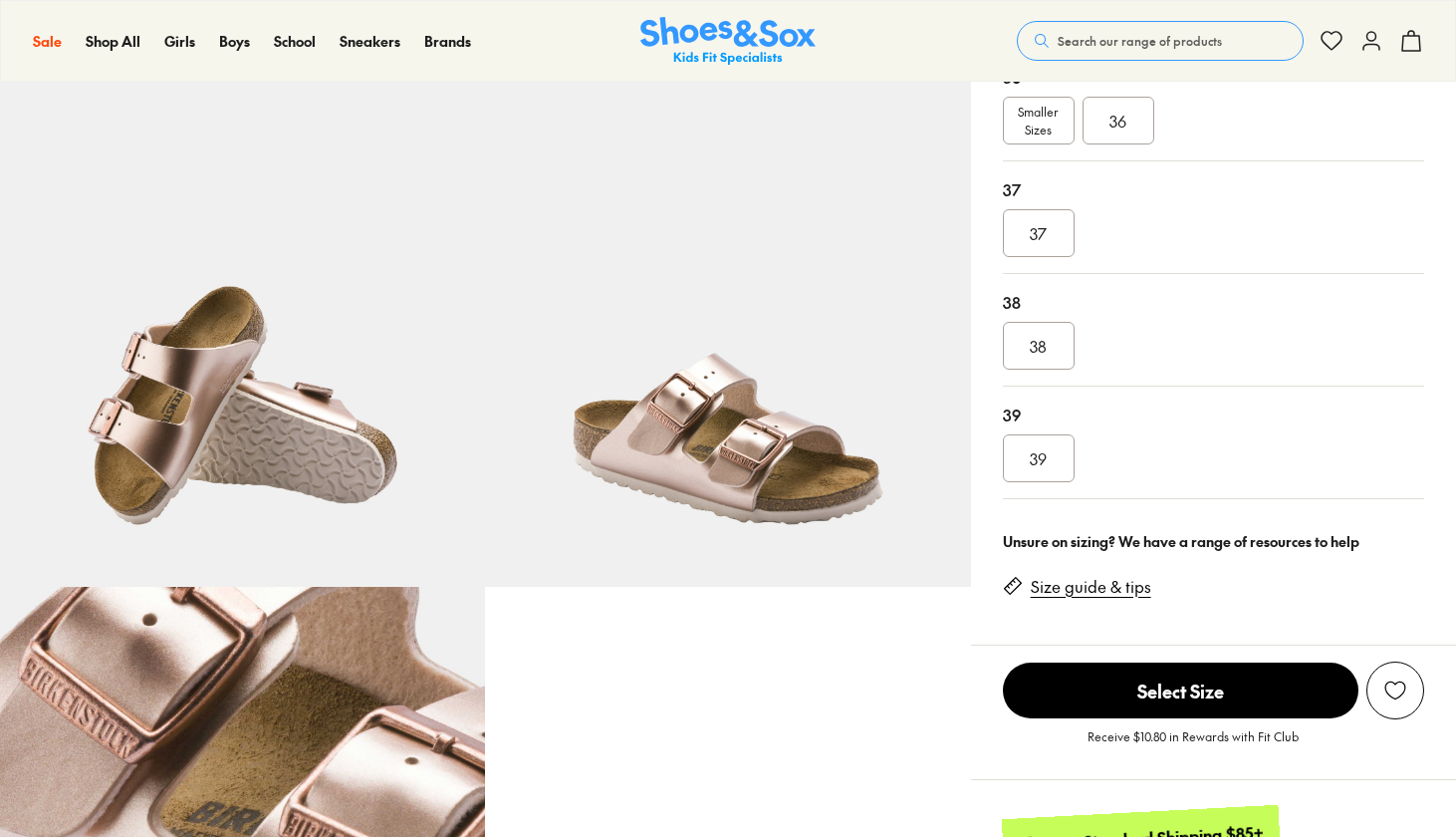 click on "39 39" at bounding box center [1213, 442] 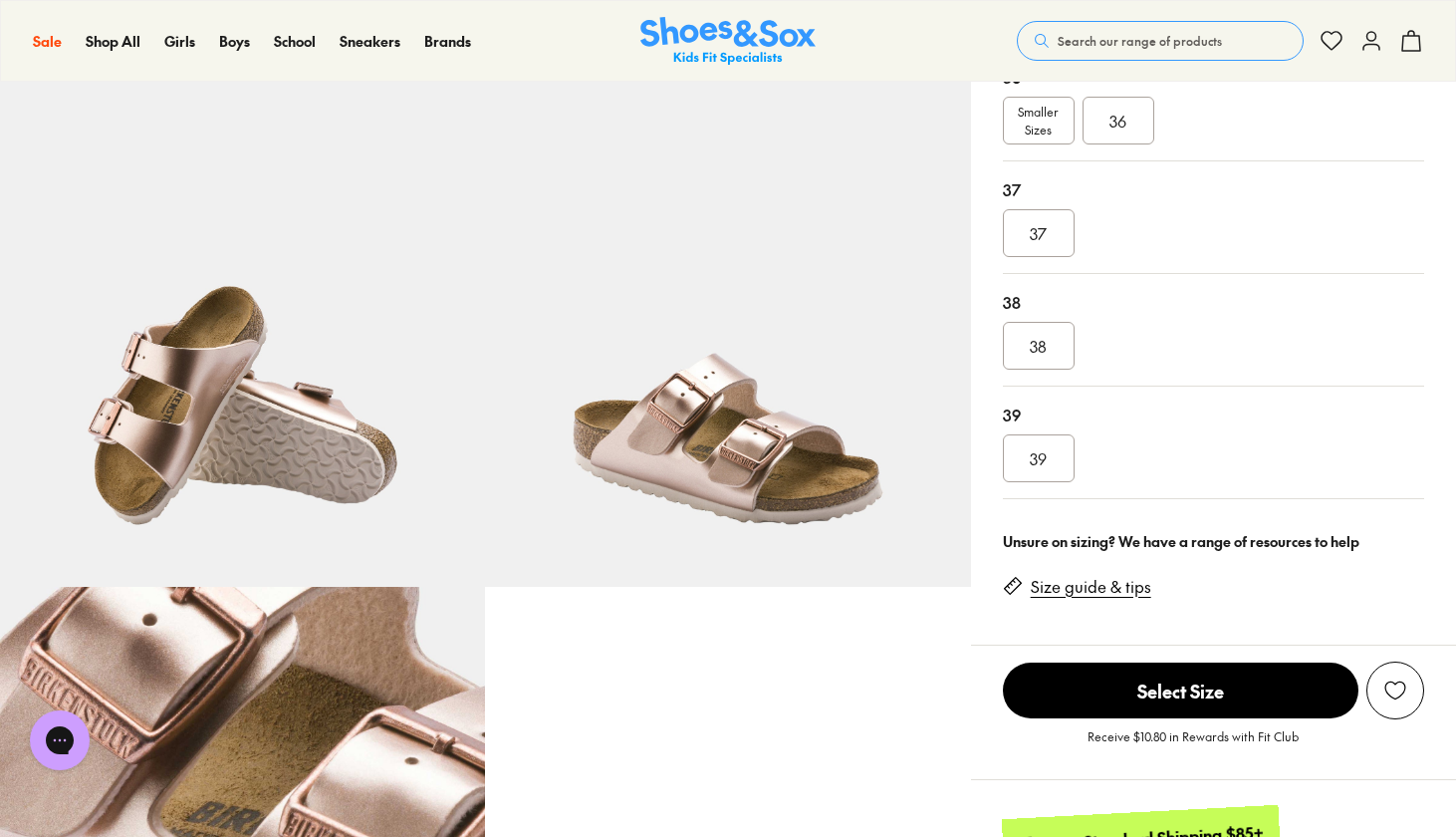 scroll, scrollTop: 0, scrollLeft: 0, axis: both 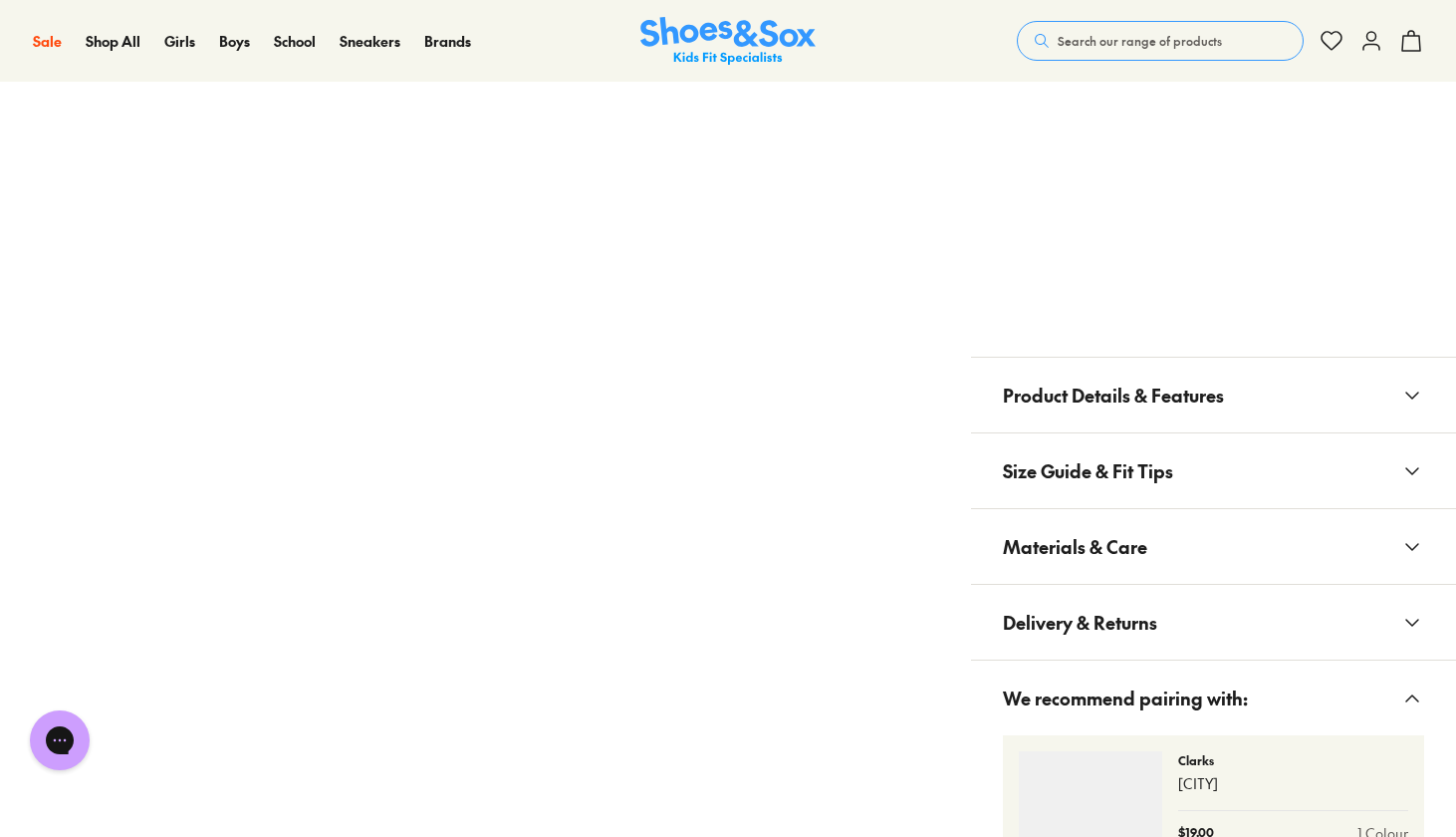 click on "Search our range of products" at bounding box center [1139, 41] 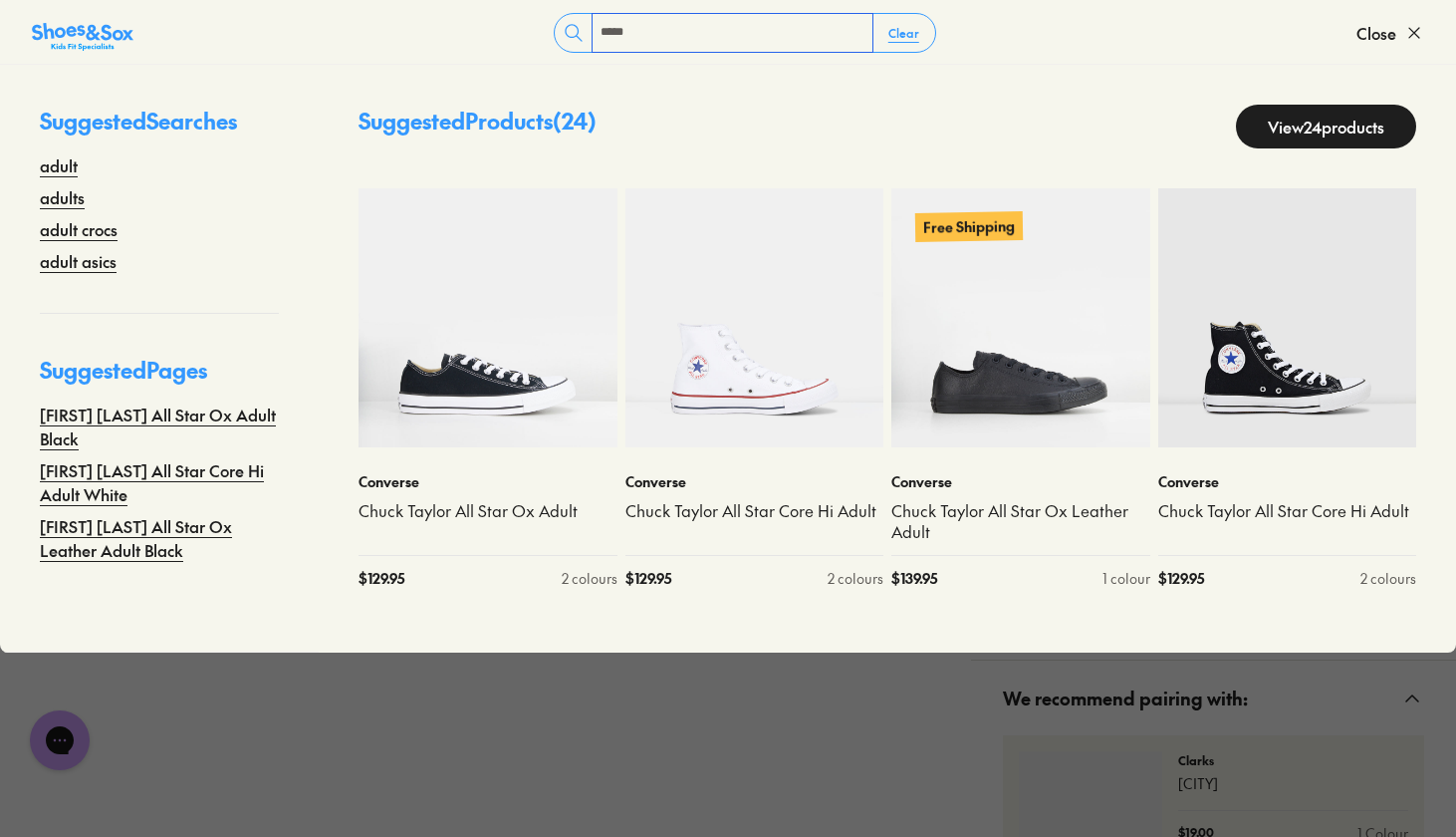 type on "*****" 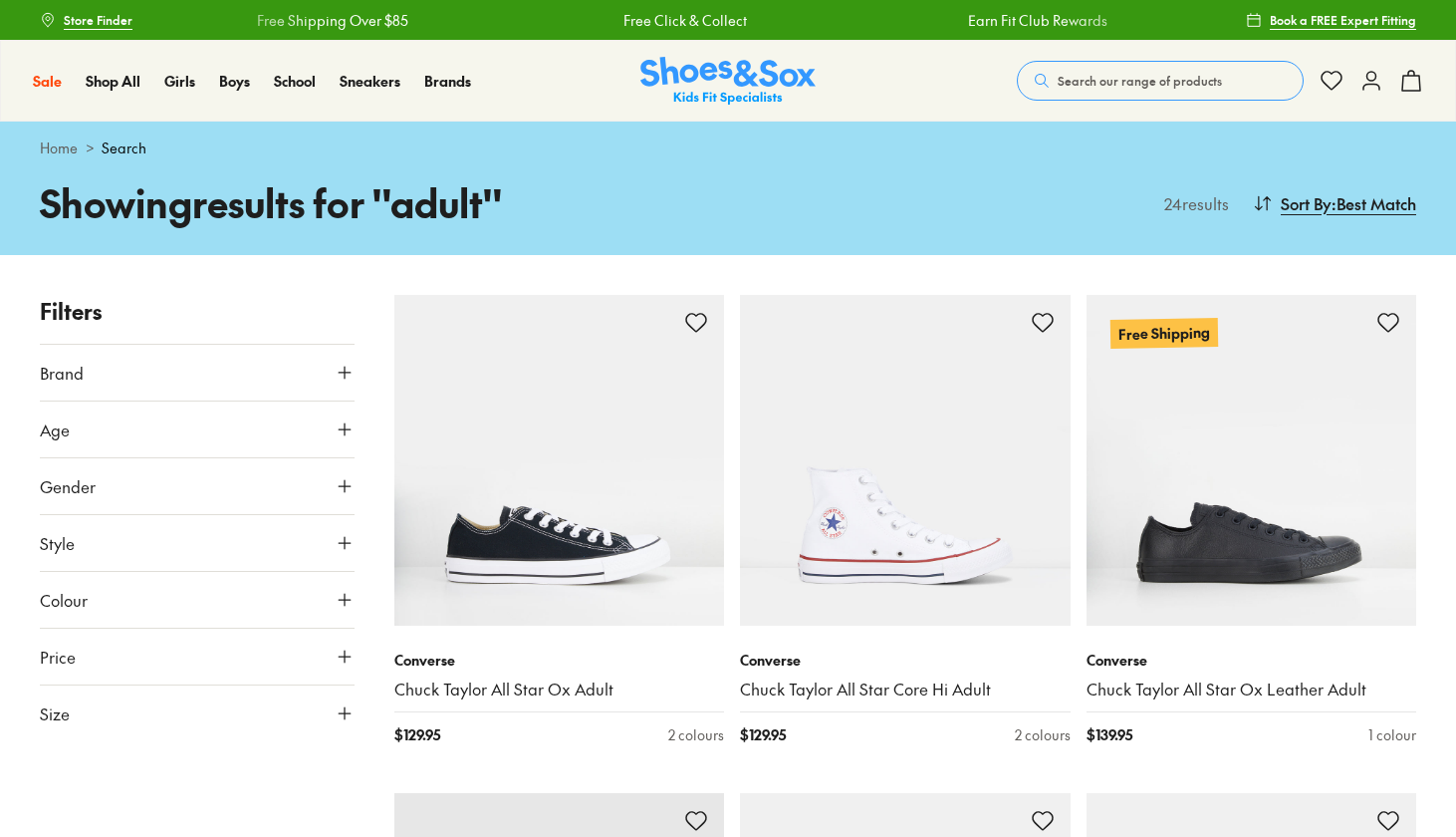 scroll, scrollTop: 1148, scrollLeft: 0, axis: vertical 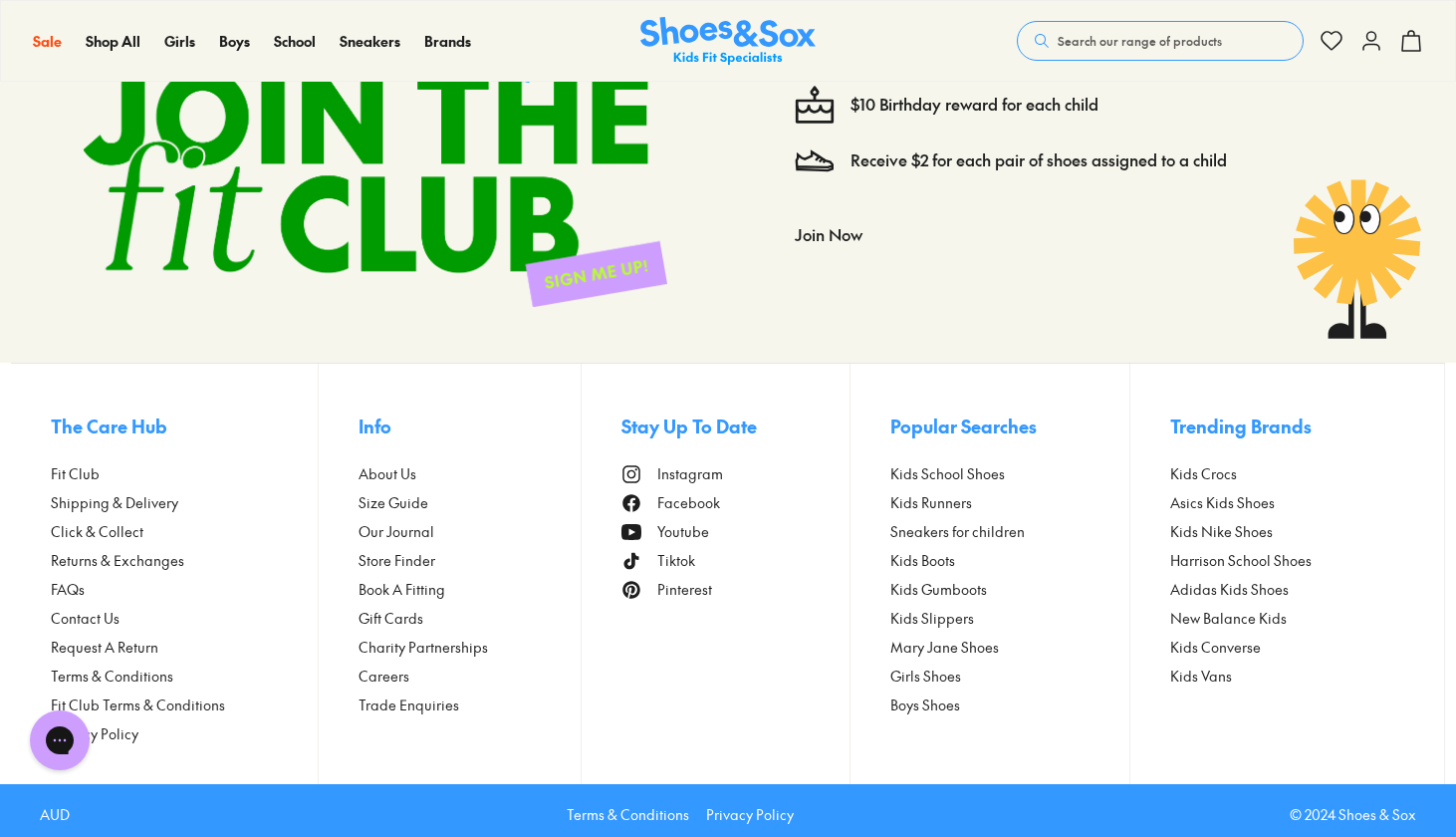 click on "Pinterest" at bounding box center (684, 589) 